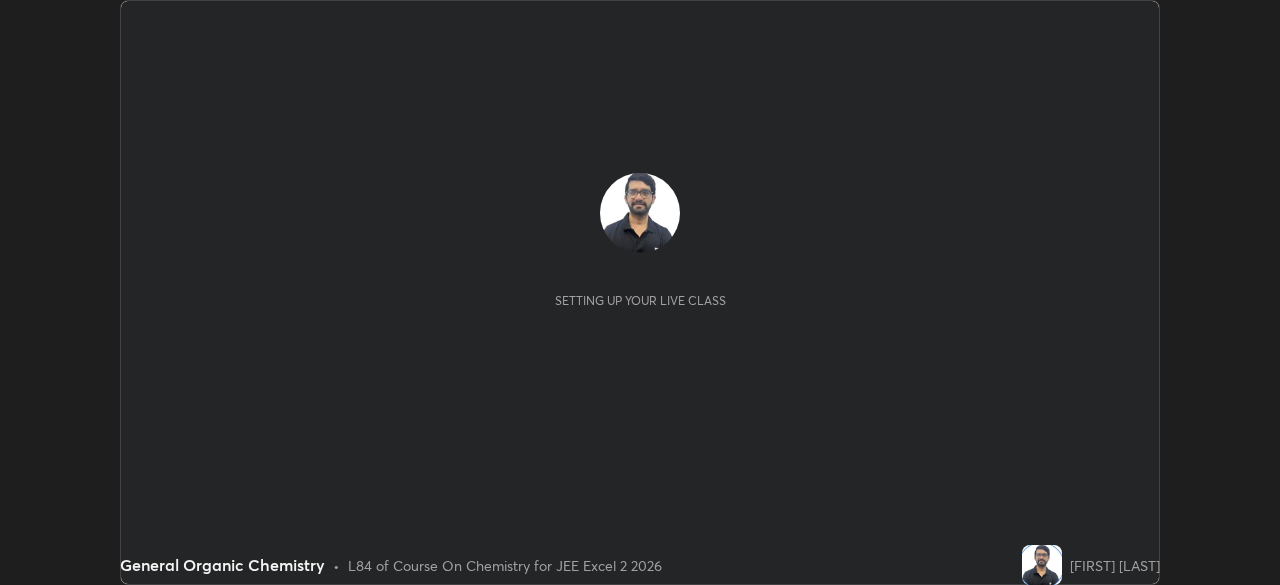 scroll, scrollTop: 0, scrollLeft: 0, axis: both 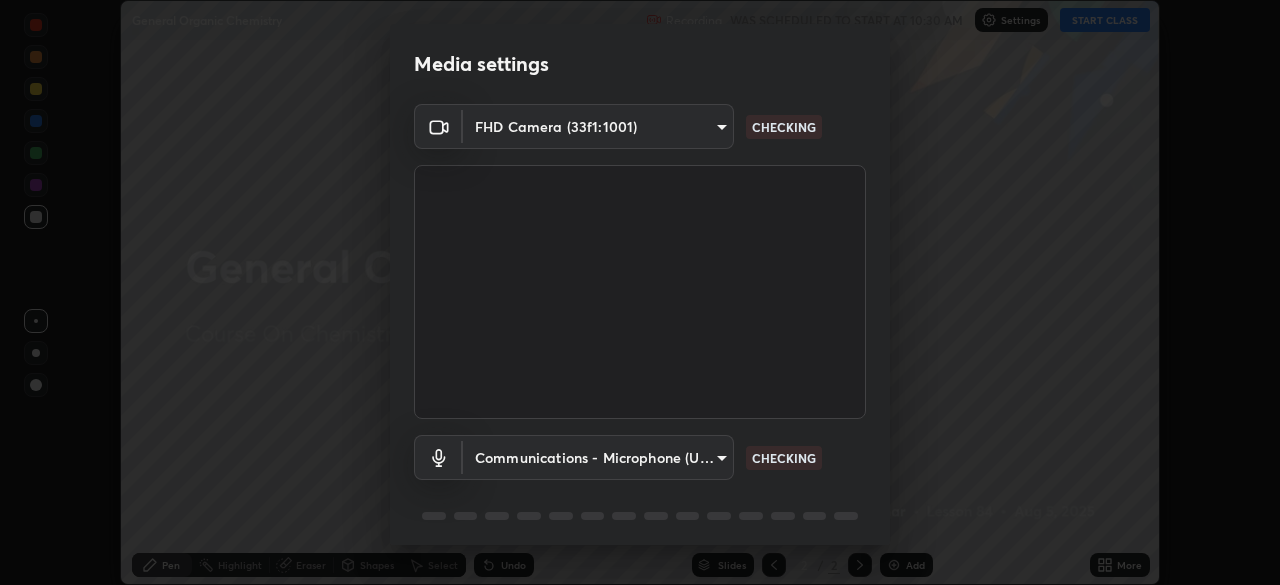 type on "b04d3f4aab0507a607fcb058103082b40897ea5b56942dd6fa8112f95d025699" 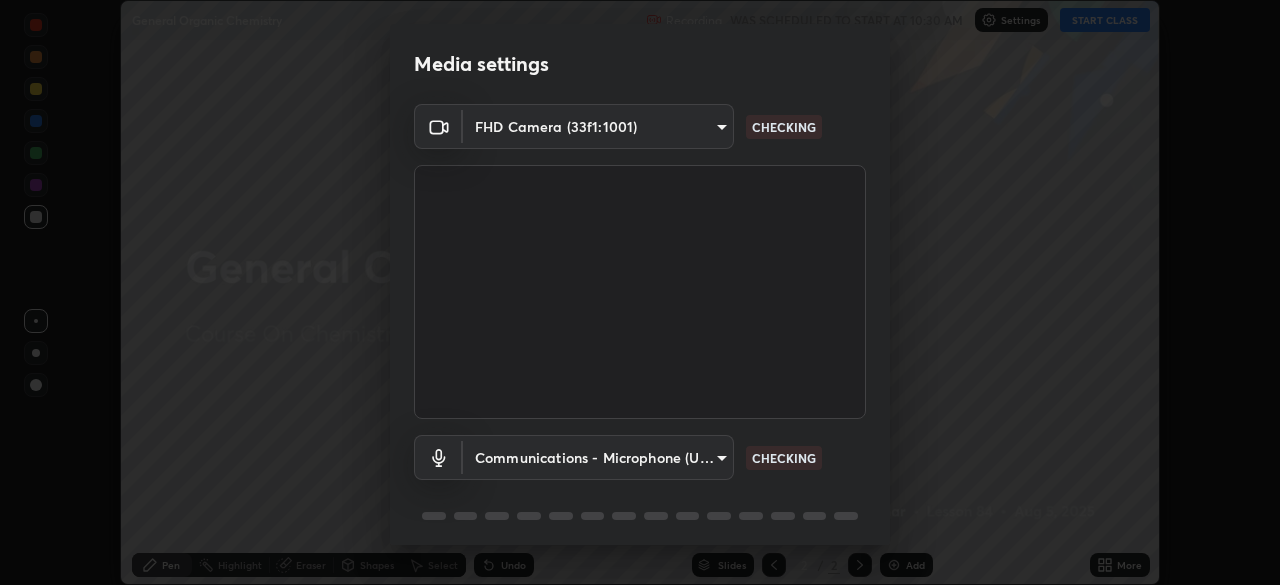 scroll, scrollTop: 71, scrollLeft: 0, axis: vertical 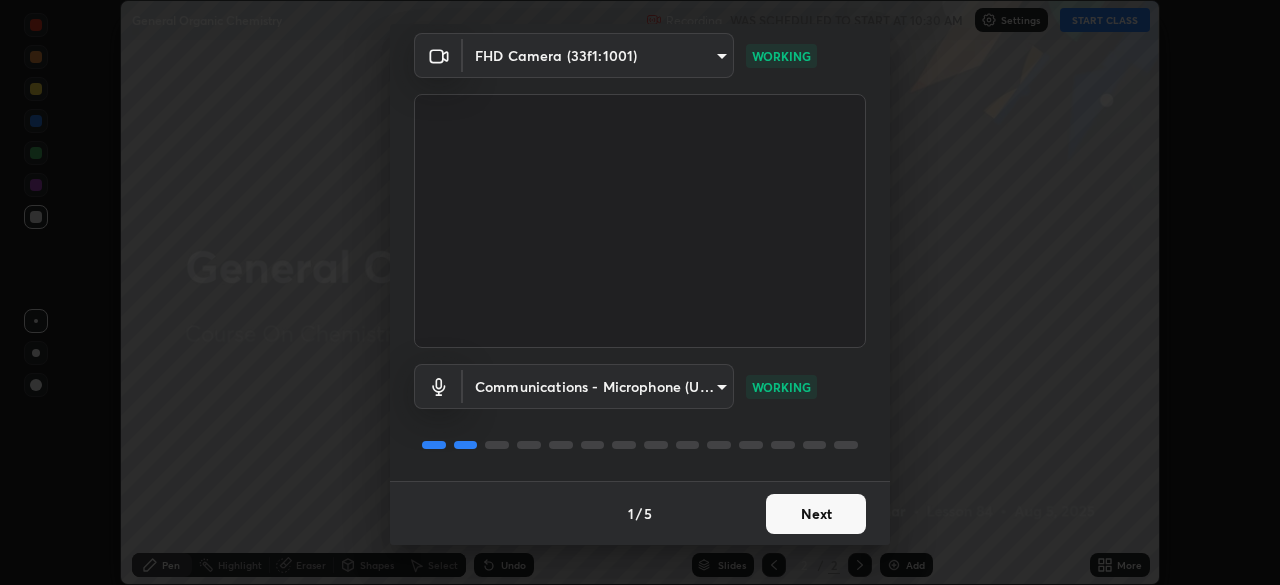 click on "Next" at bounding box center (816, 514) 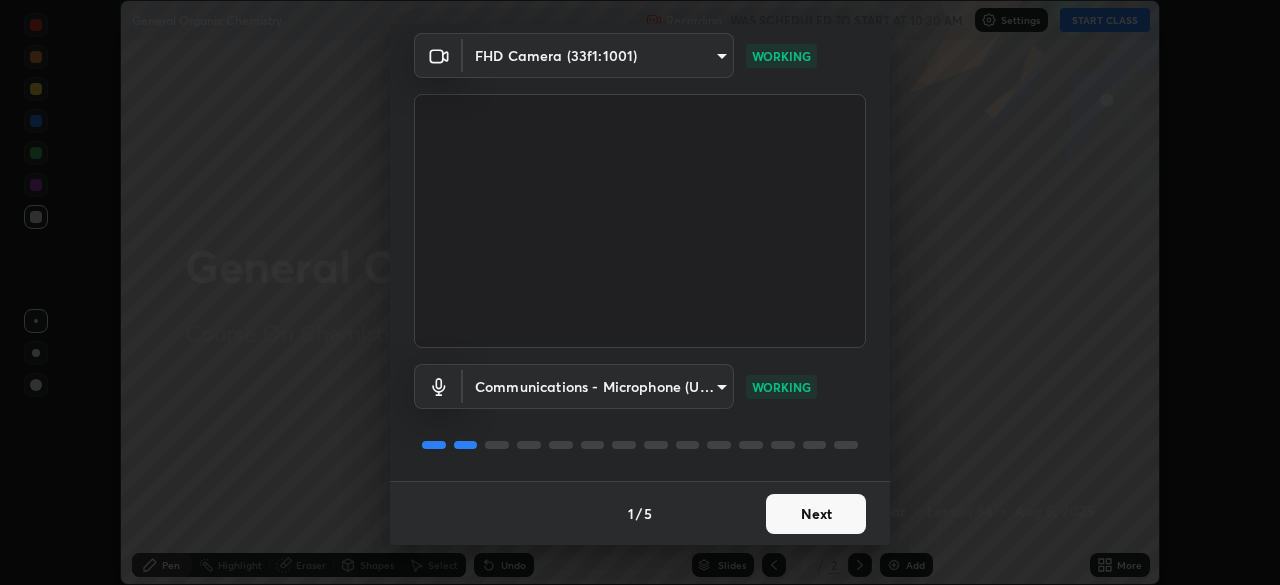 scroll, scrollTop: 0, scrollLeft: 0, axis: both 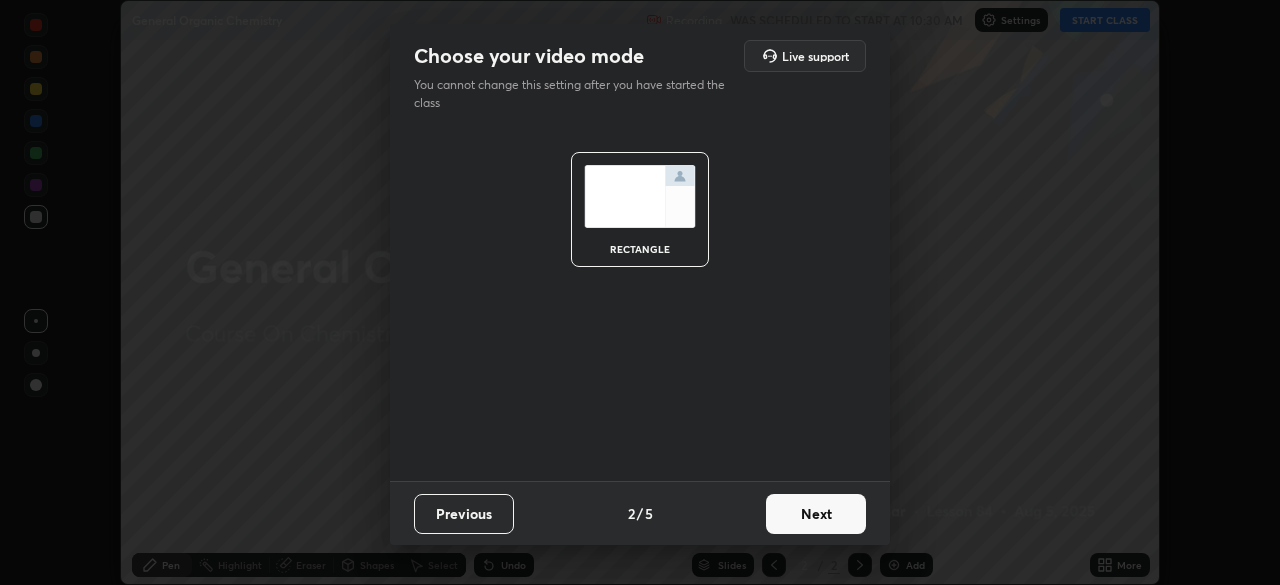 click on "Next" at bounding box center [816, 514] 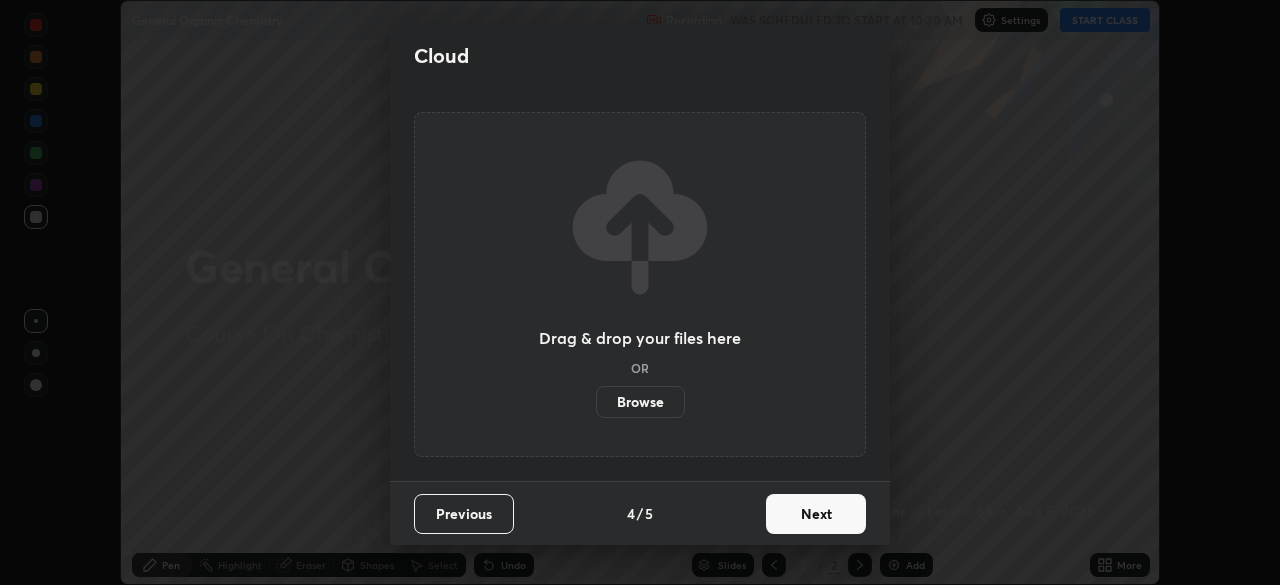 click on "Next" at bounding box center [816, 514] 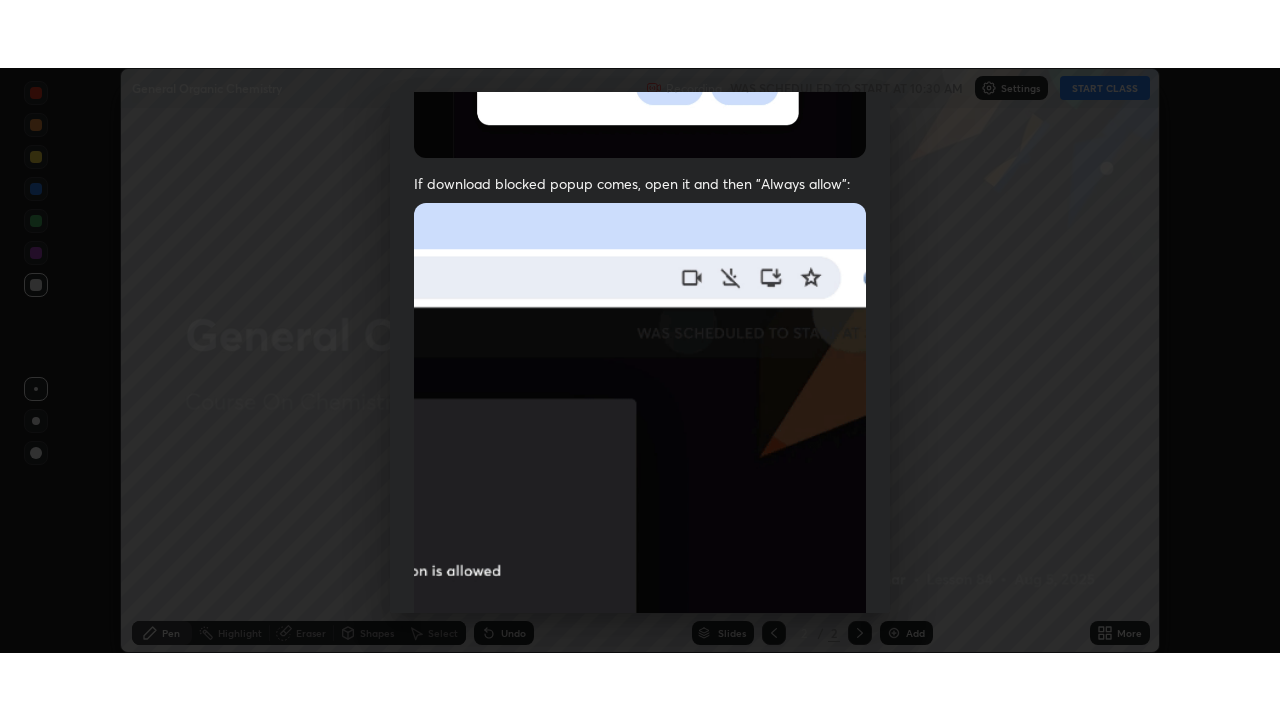 scroll, scrollTop: 479, scrollLeft: 0, axis: vertical 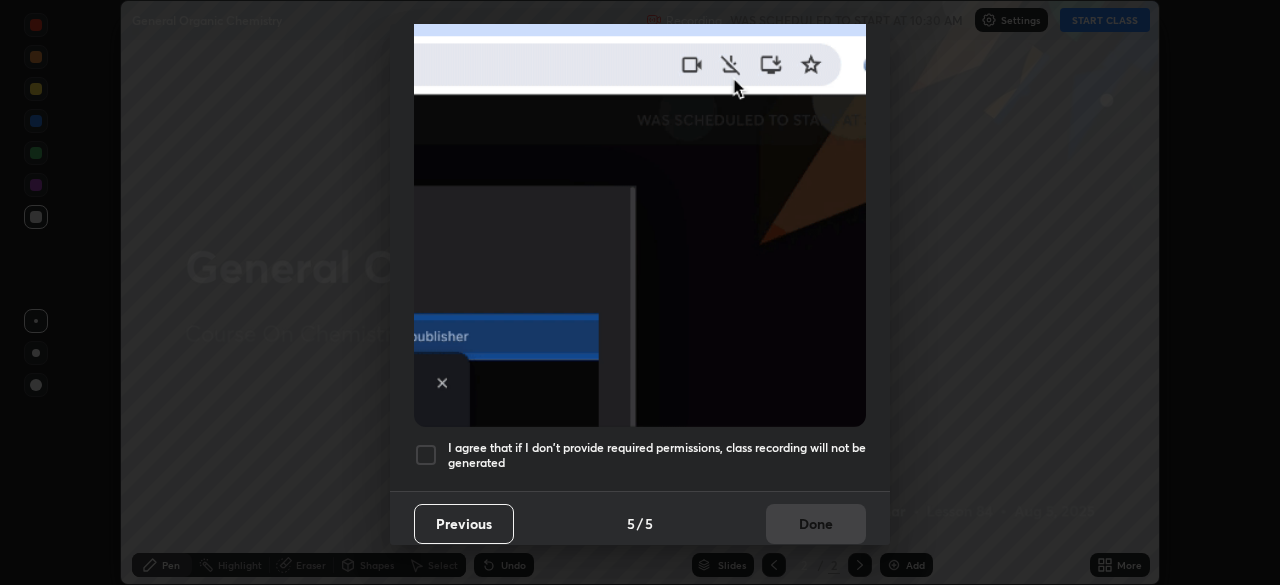 click at bounding box center (426, 455) 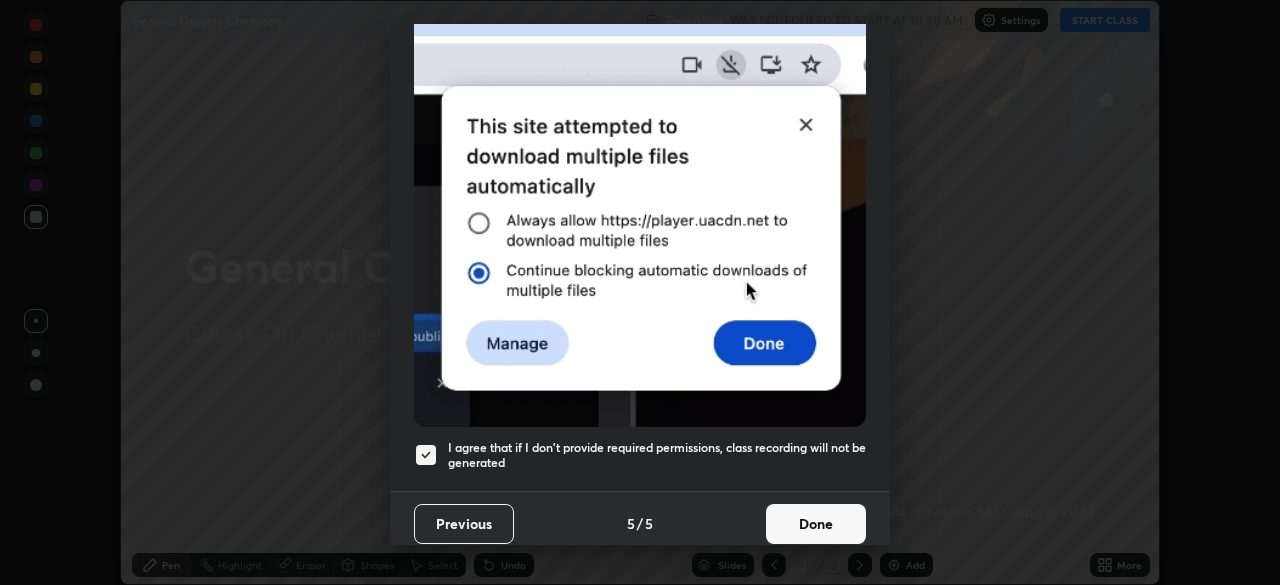 click on "Done" at bounding box center (816, 524) 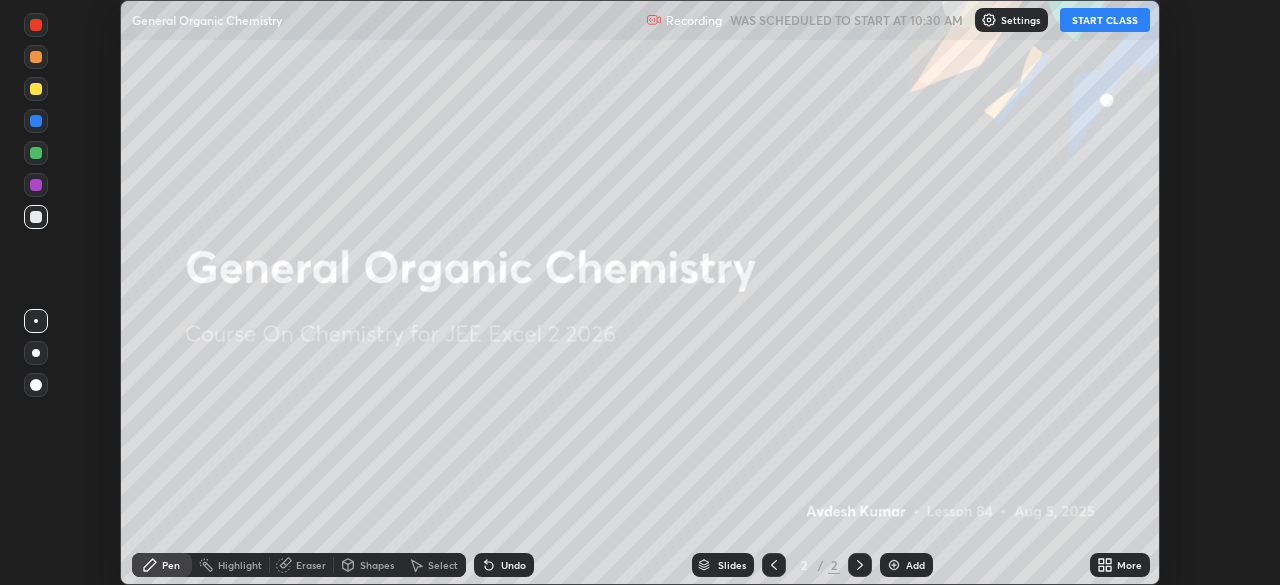click 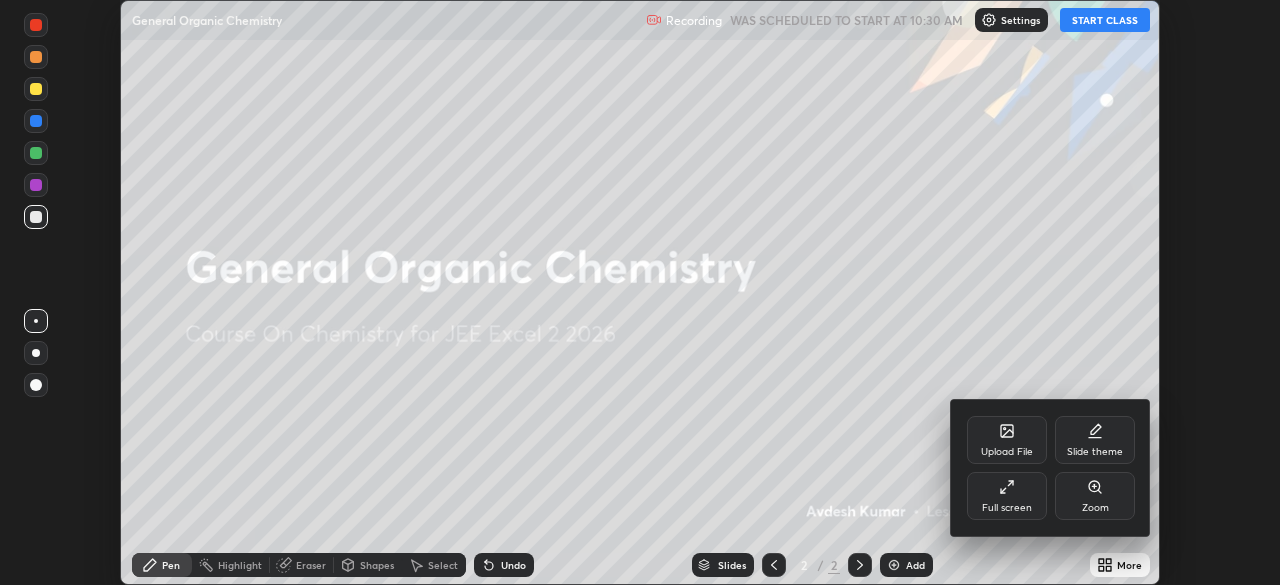 click on "Full screen" at bounding box center (1007, 508) 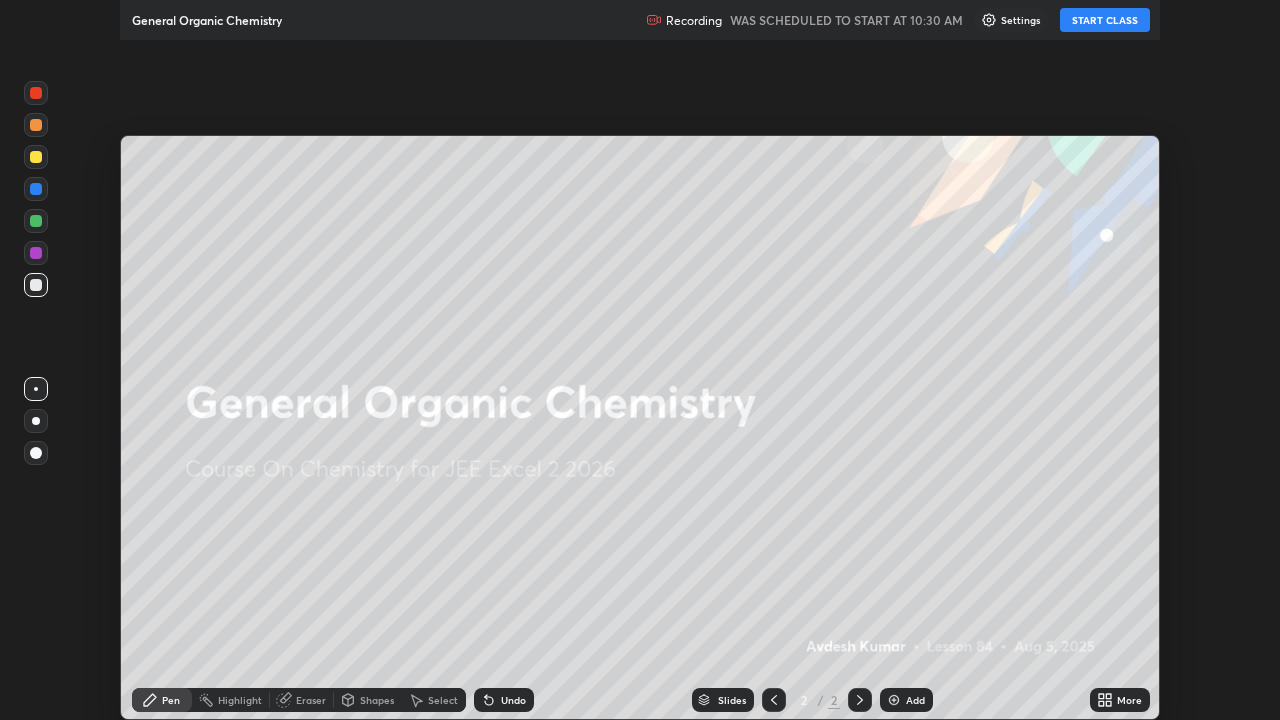 scroll, scrollTop: 99280, scrollLeft: 98720, axis: both 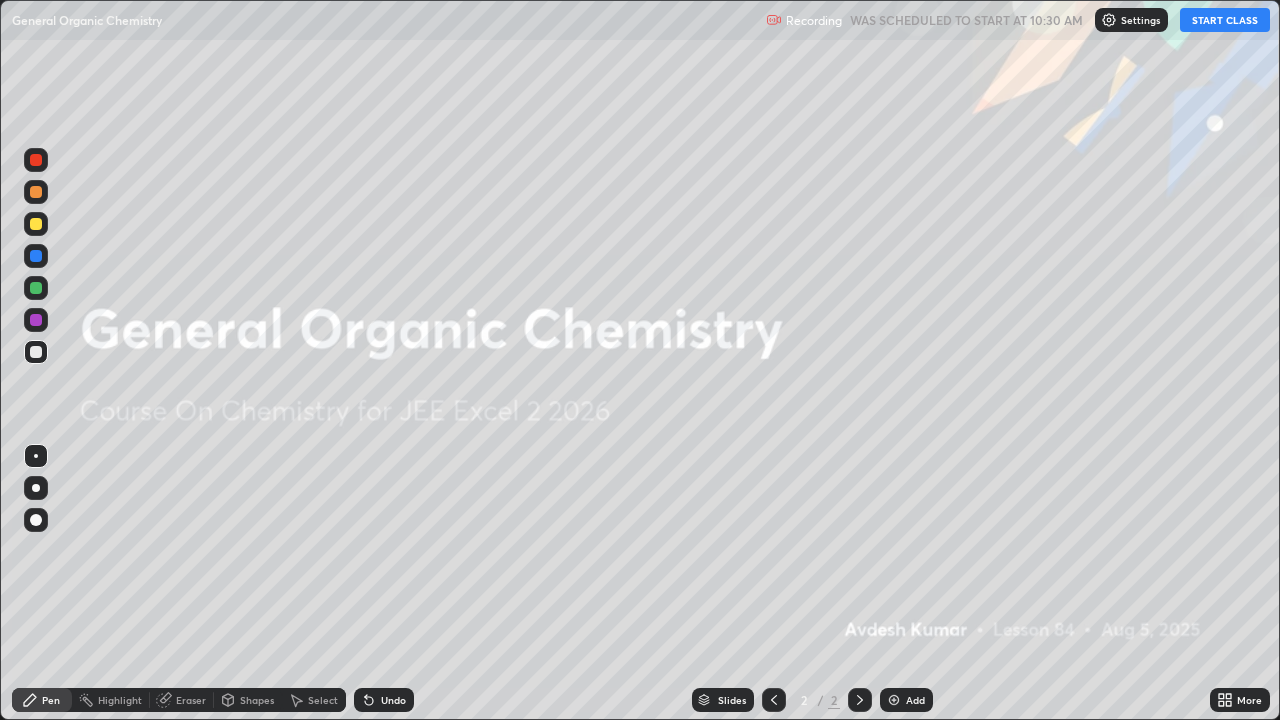 click on "START CLASS" at bounding box center (1225, 20) 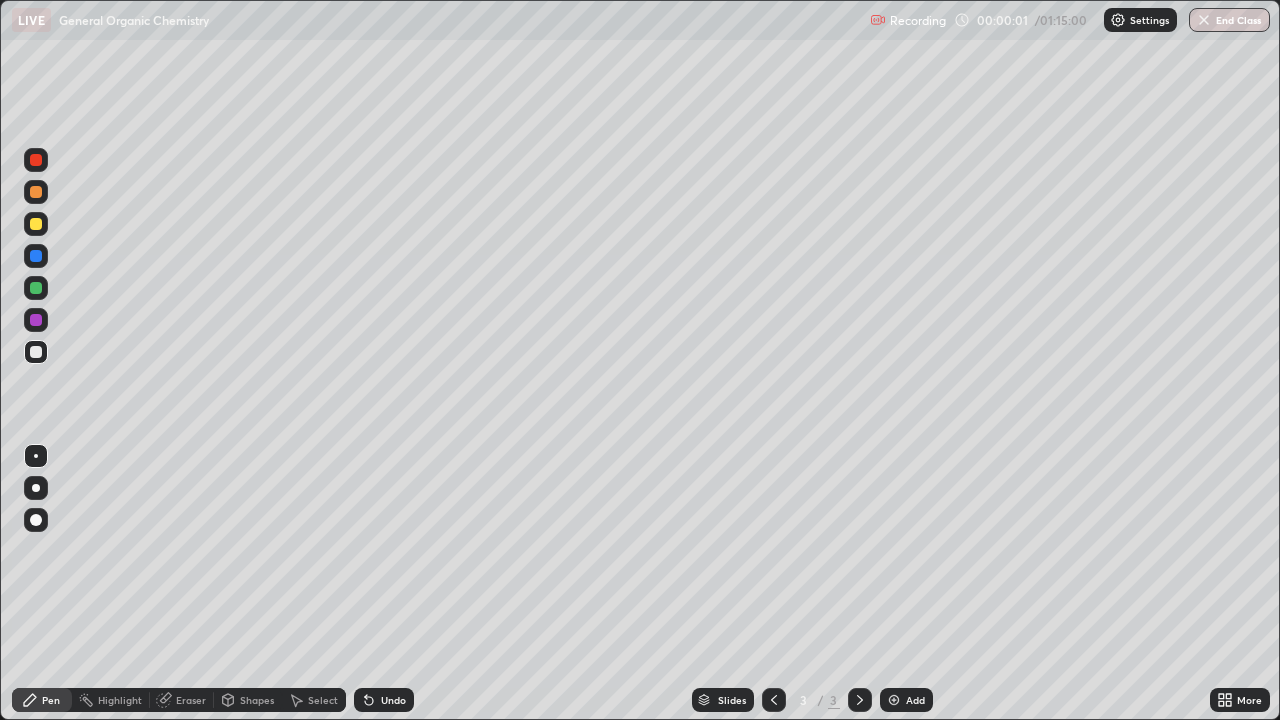 click at bounding box center (36, 488) 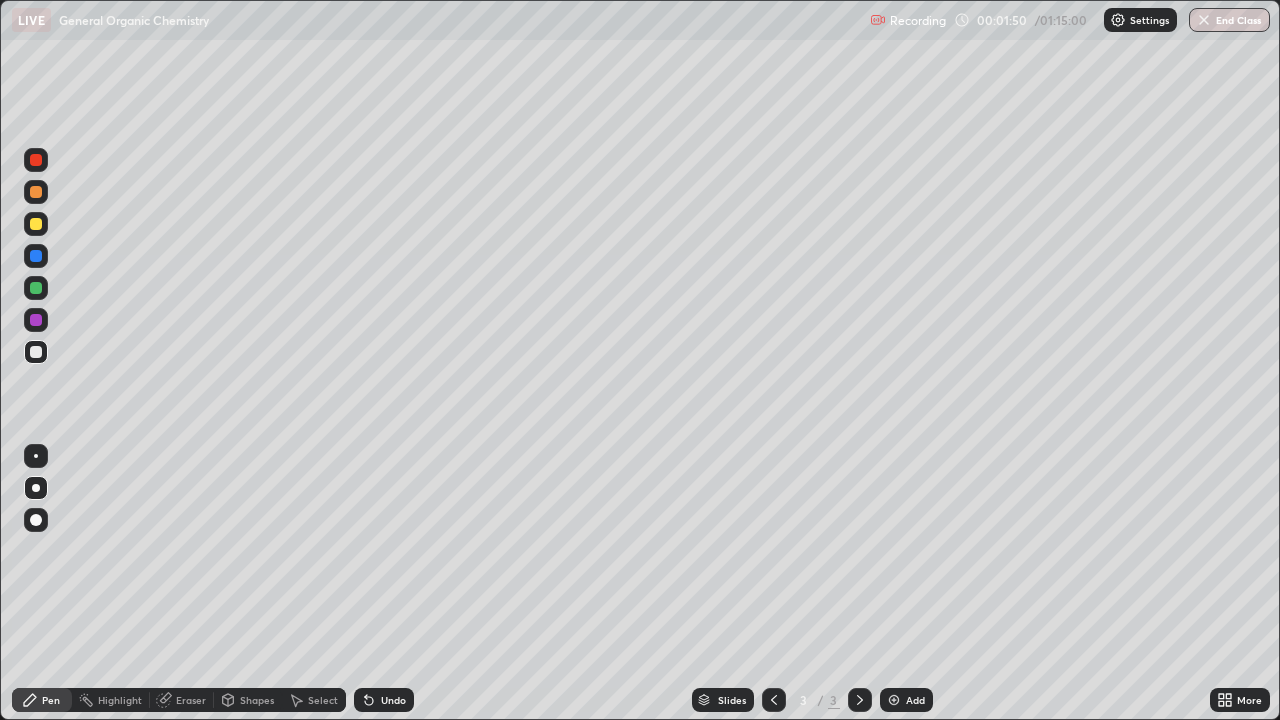 click at bounding box center [36, 488] 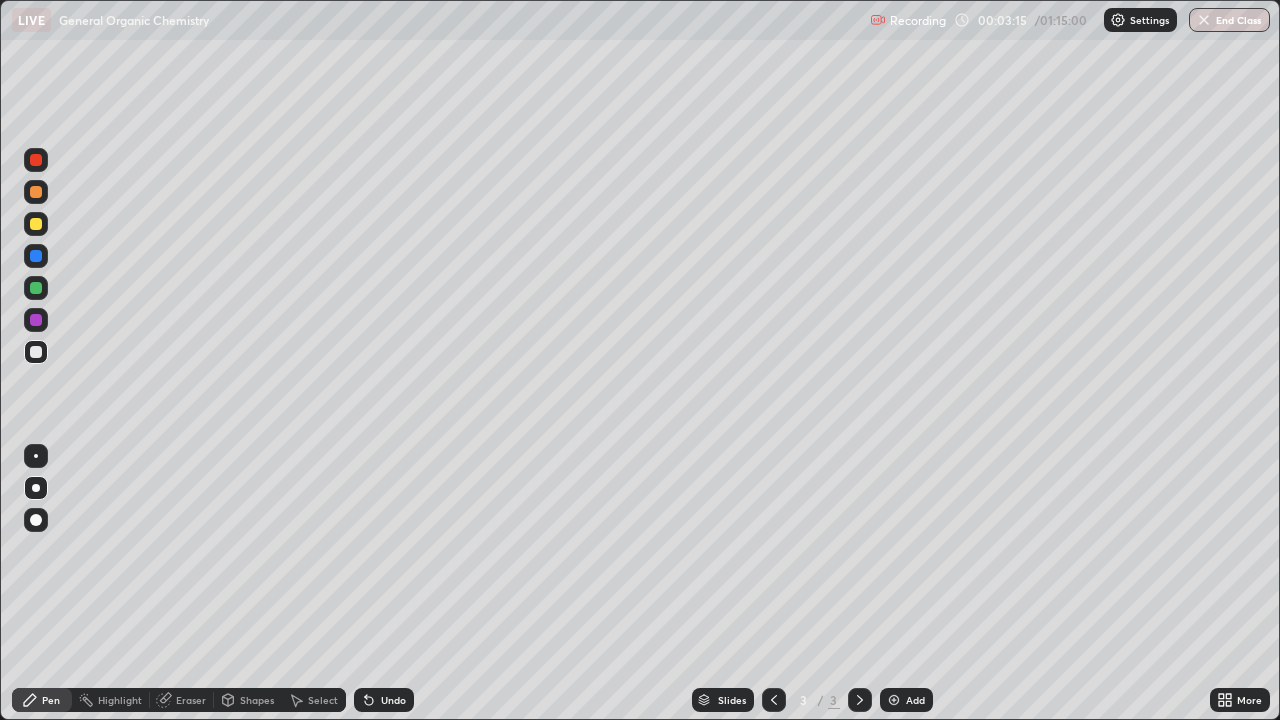click on "Undo" at bounding box center [384, 700] 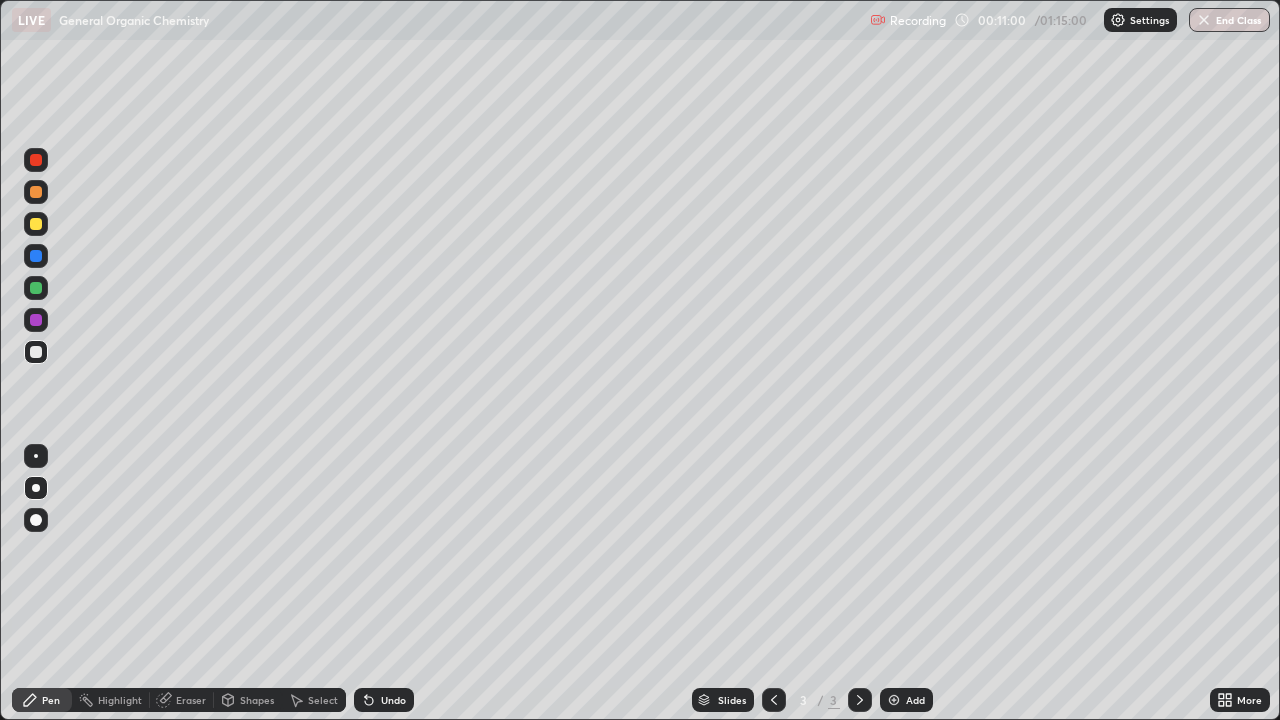 click at bounding box center (894, 700) 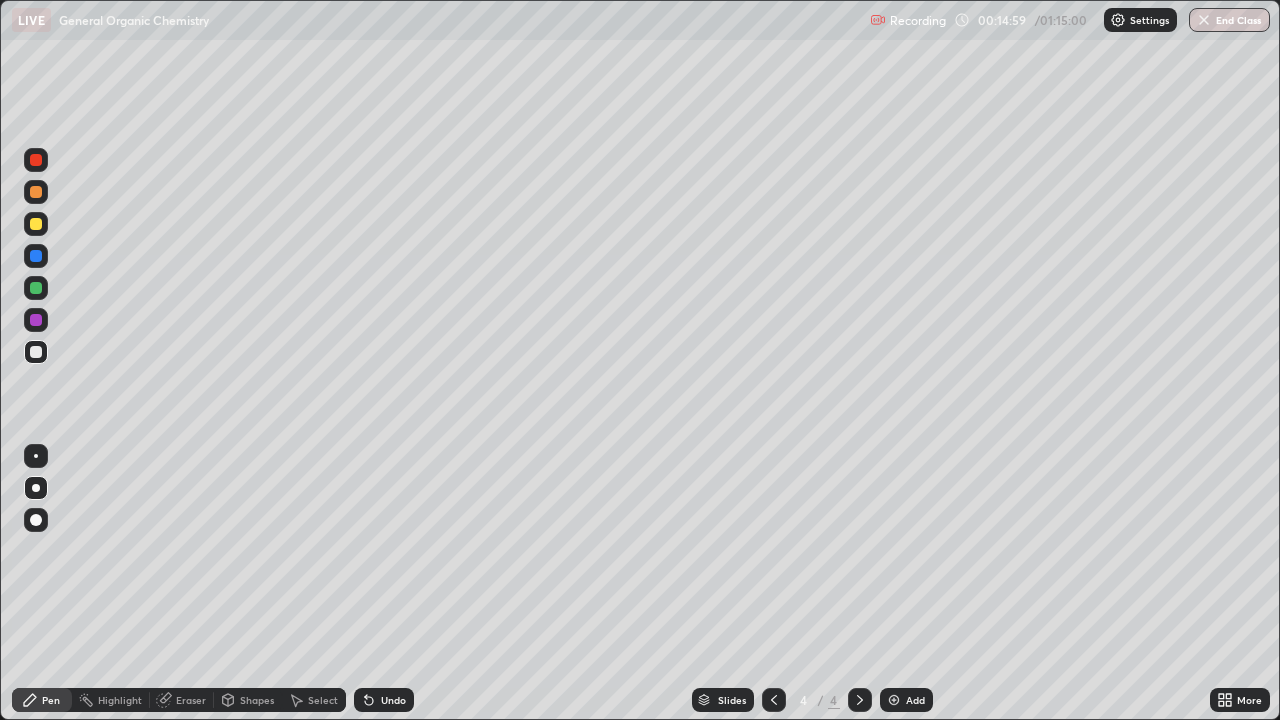 click on "Undo" at bounding box center [384, 700] 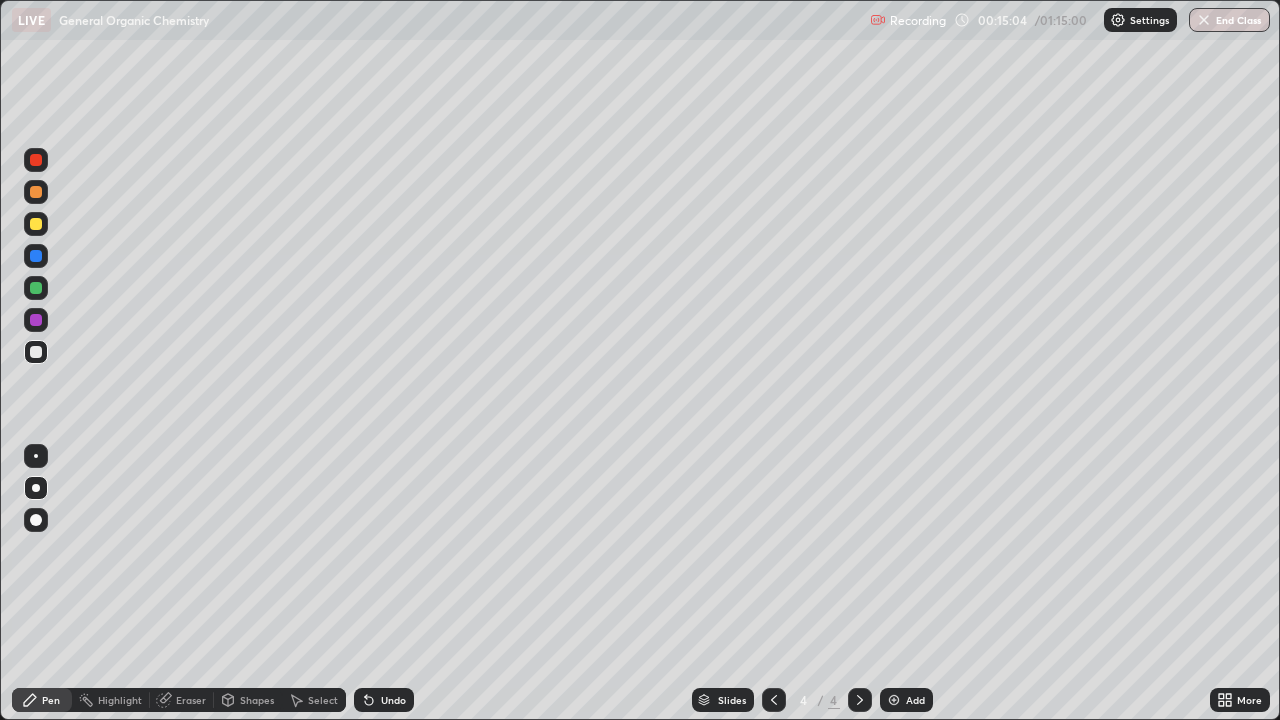 click on "Undo" at bounding box center [393, 700] 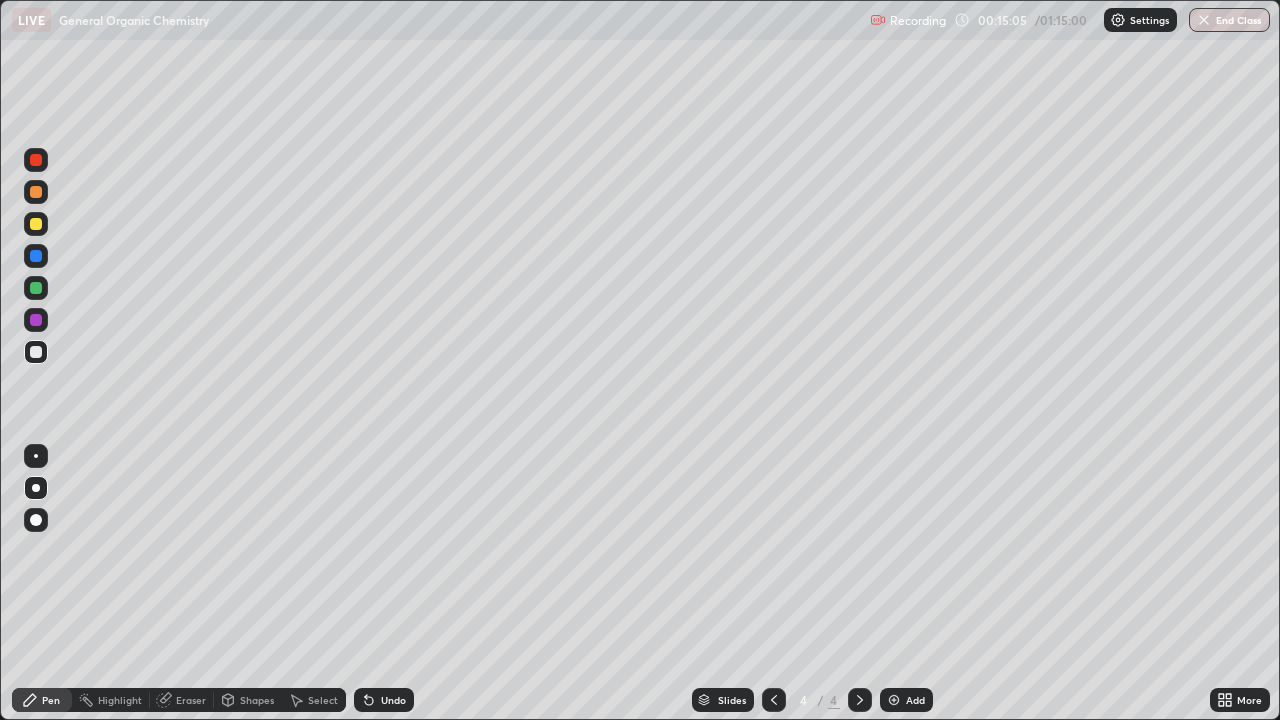 click 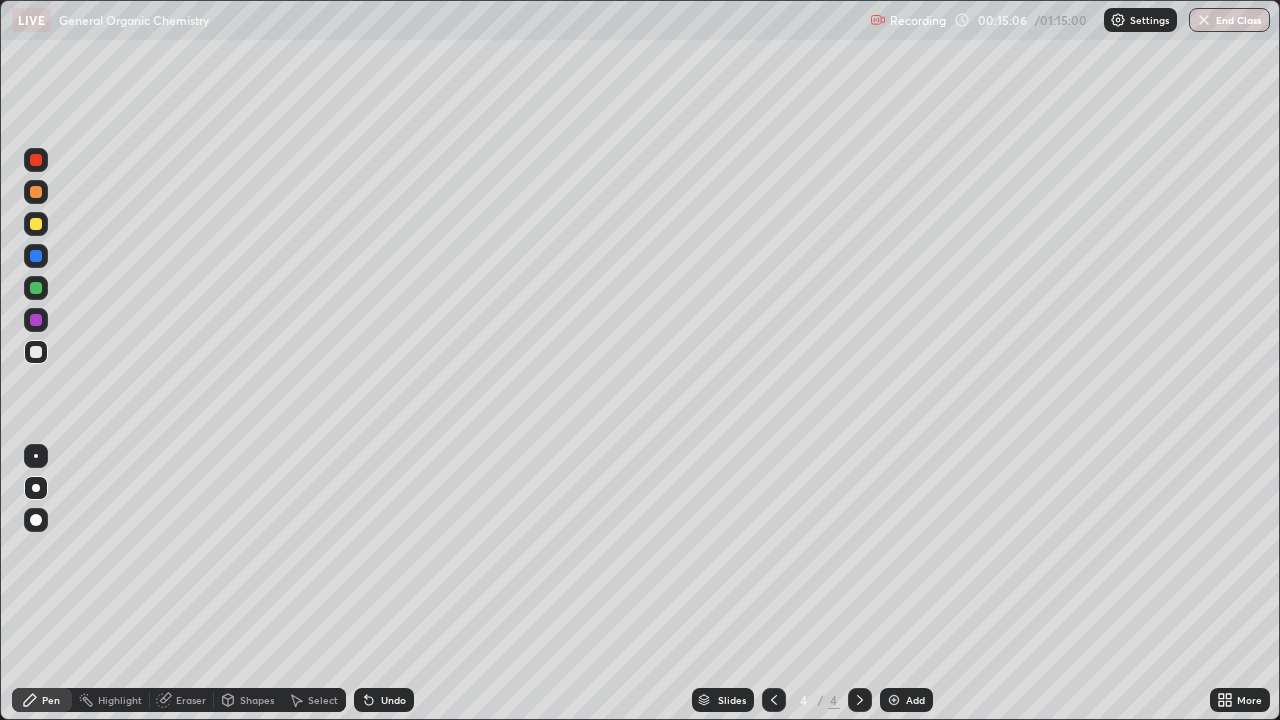 click 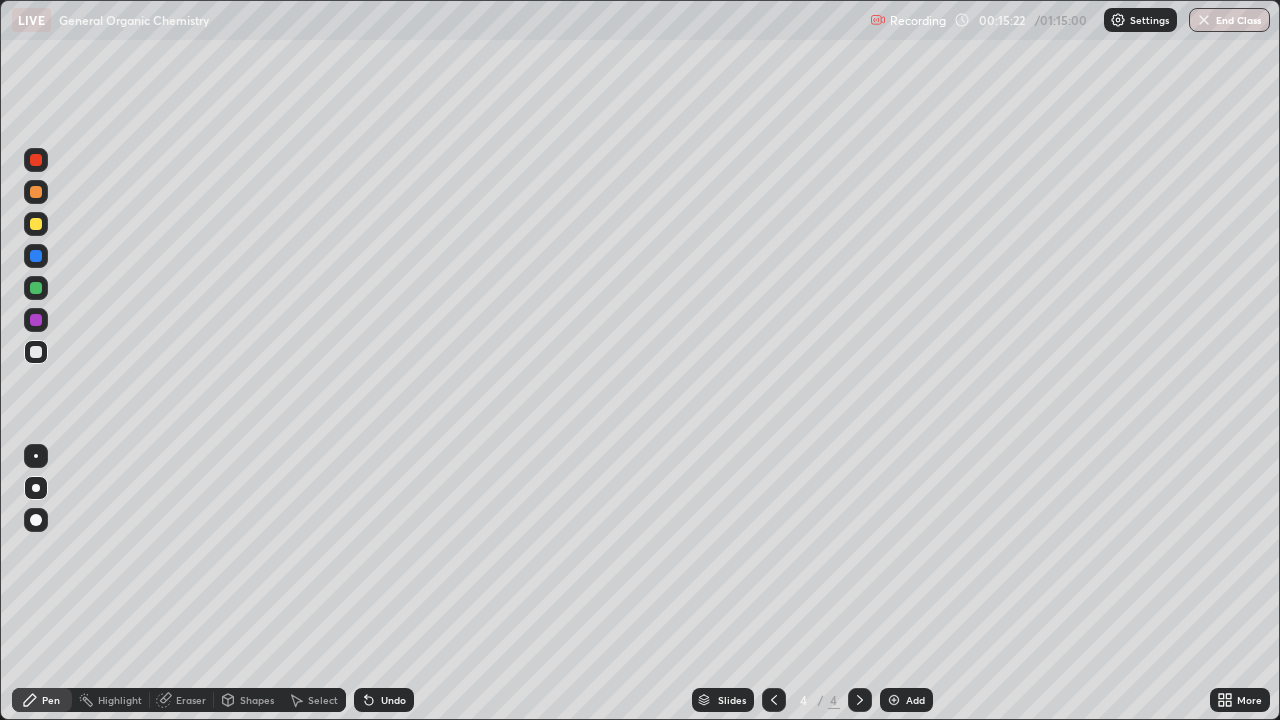 click at bounding box center (36, 224) 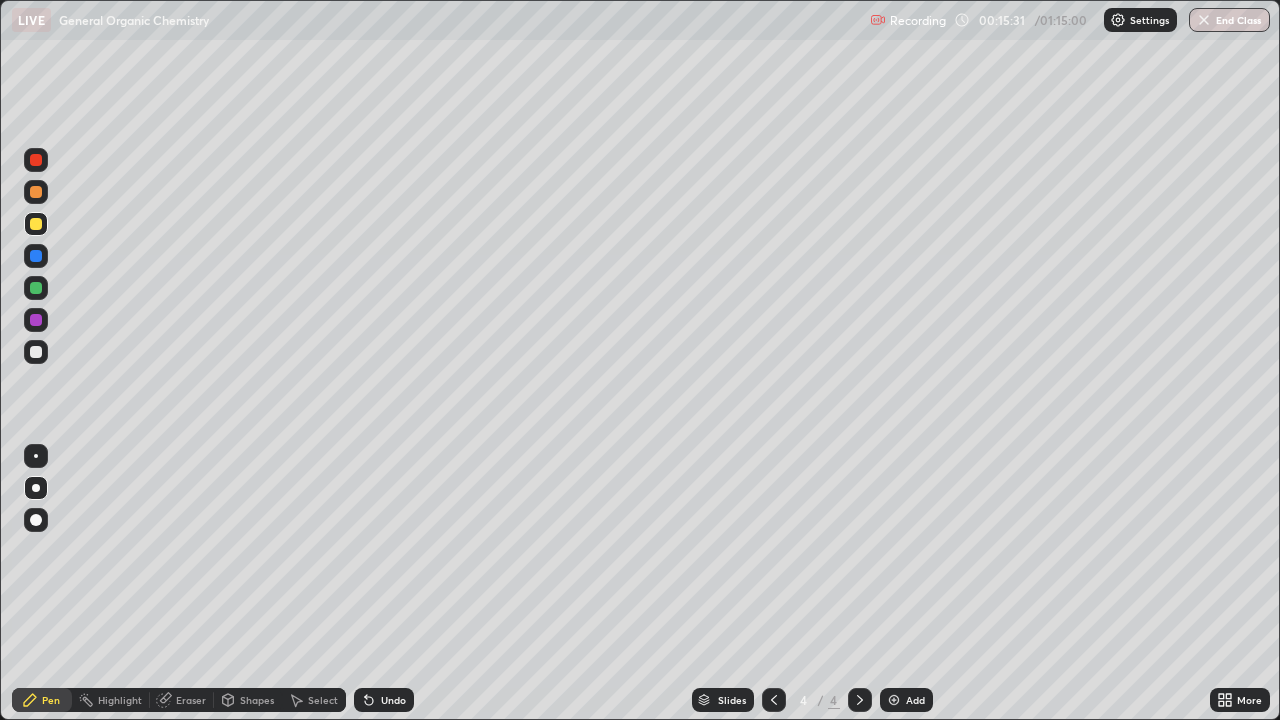 click at bounding box center (36, 160) 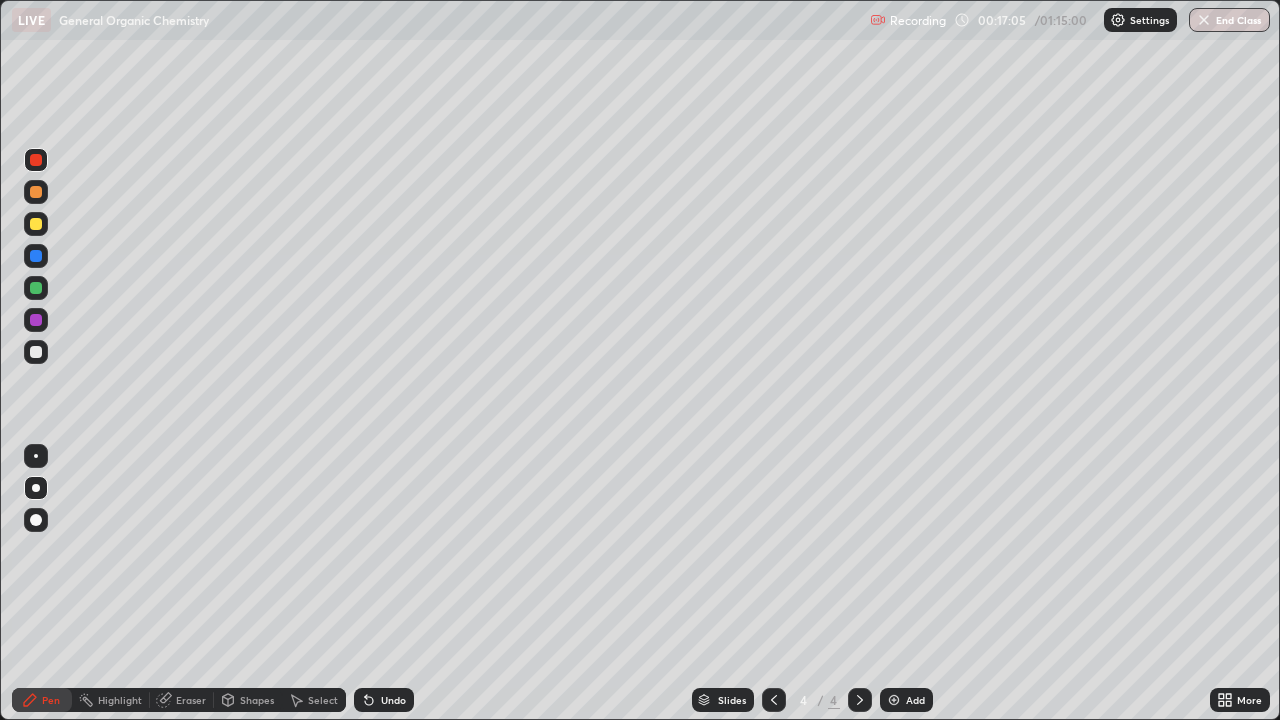 click at bounding box center [894, 700] 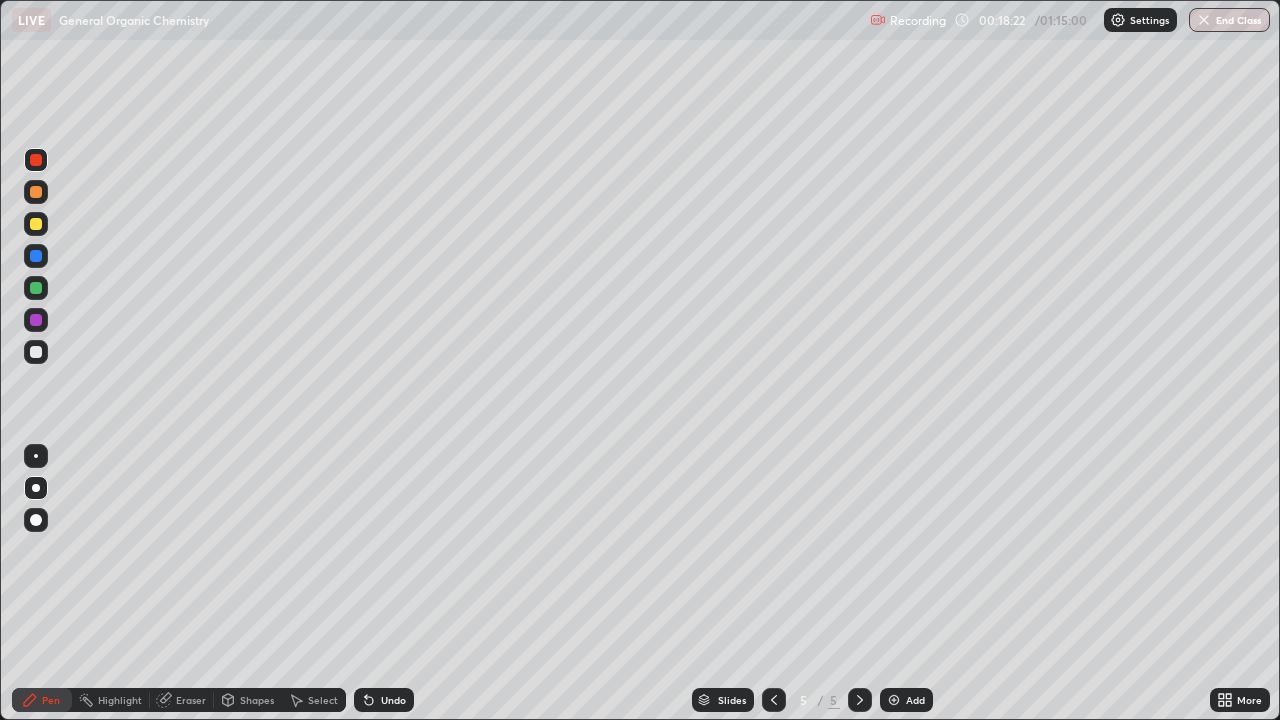 click 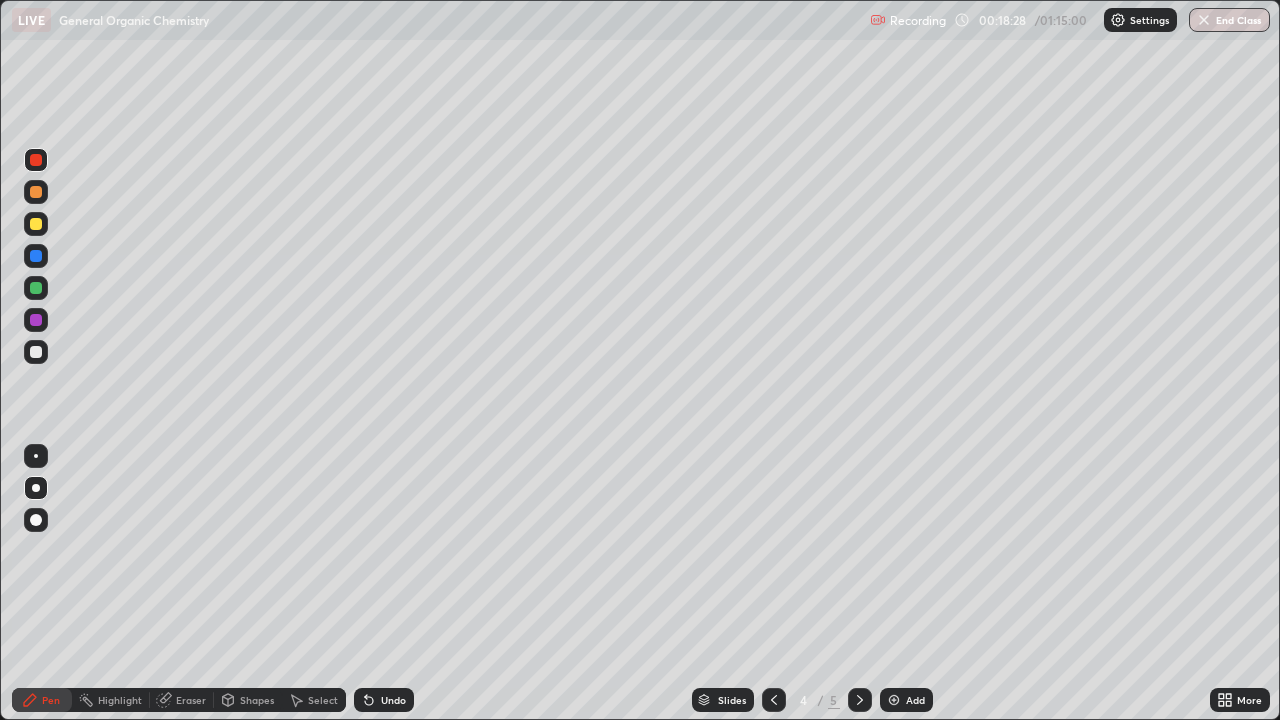 click at bounding box center (860, 700) 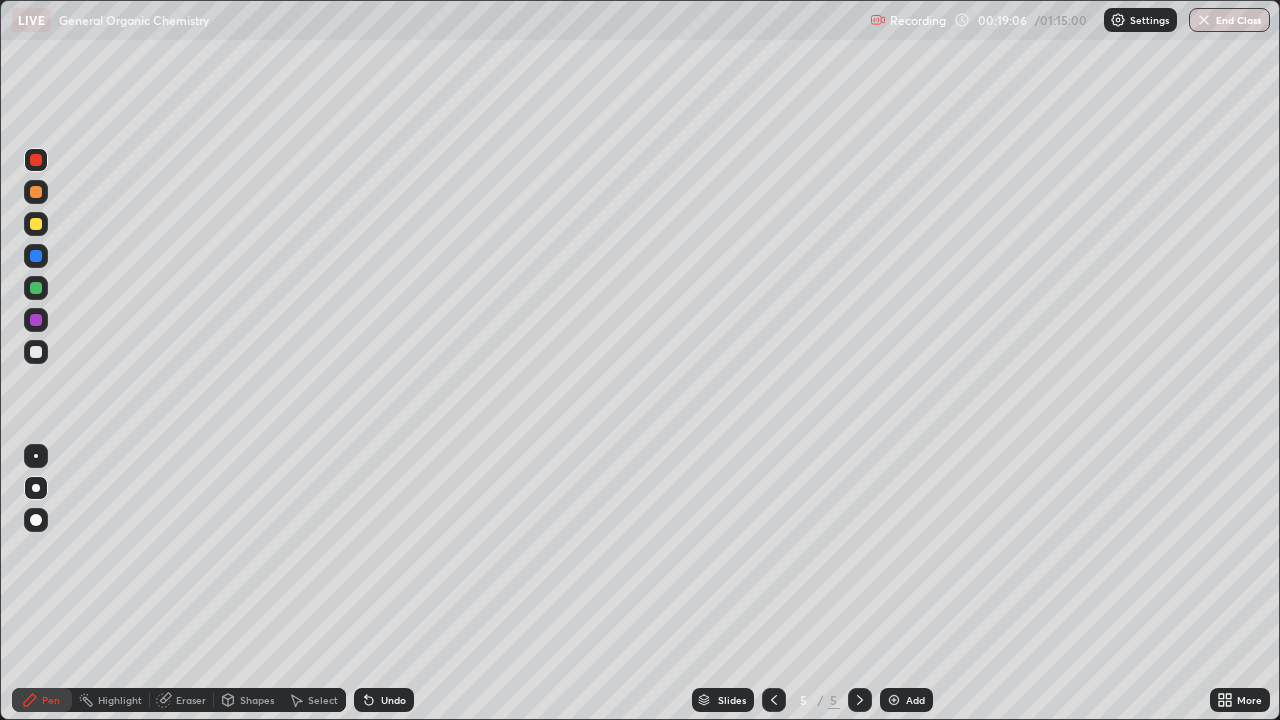 click on "Undo" at bounding box center [384, 700] 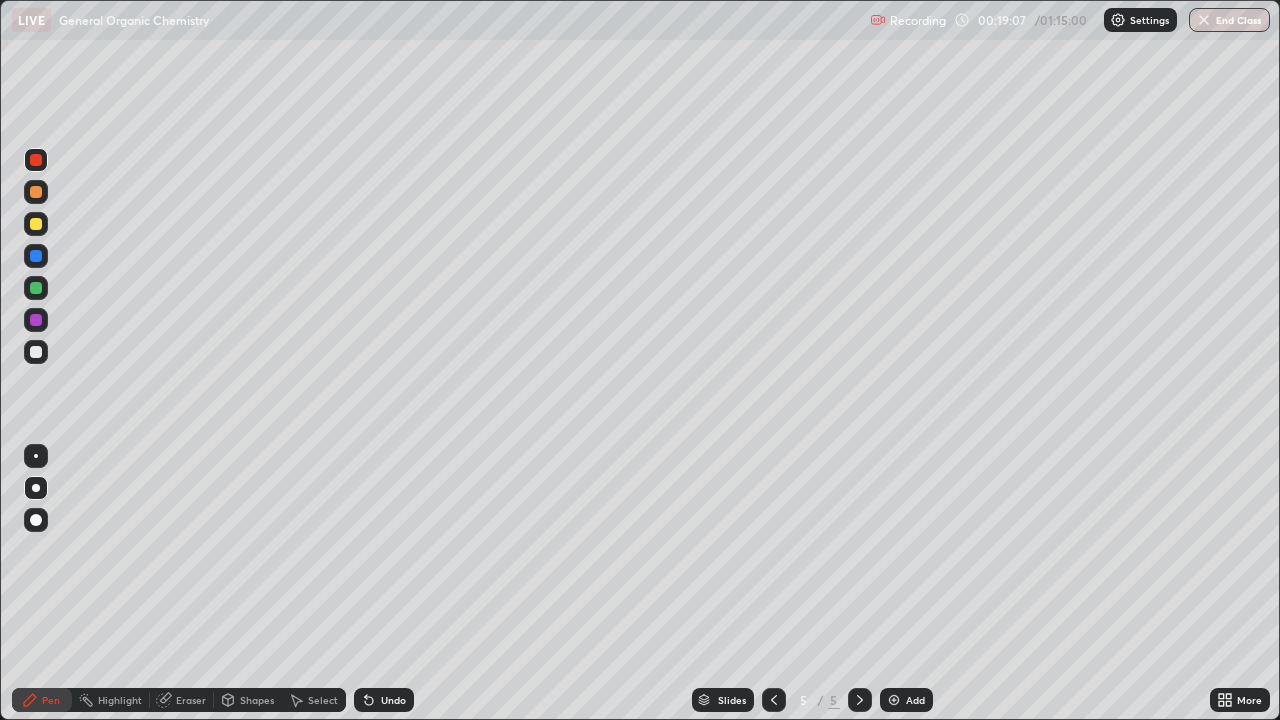 click on "Undo" at bounding box center [384, 700] 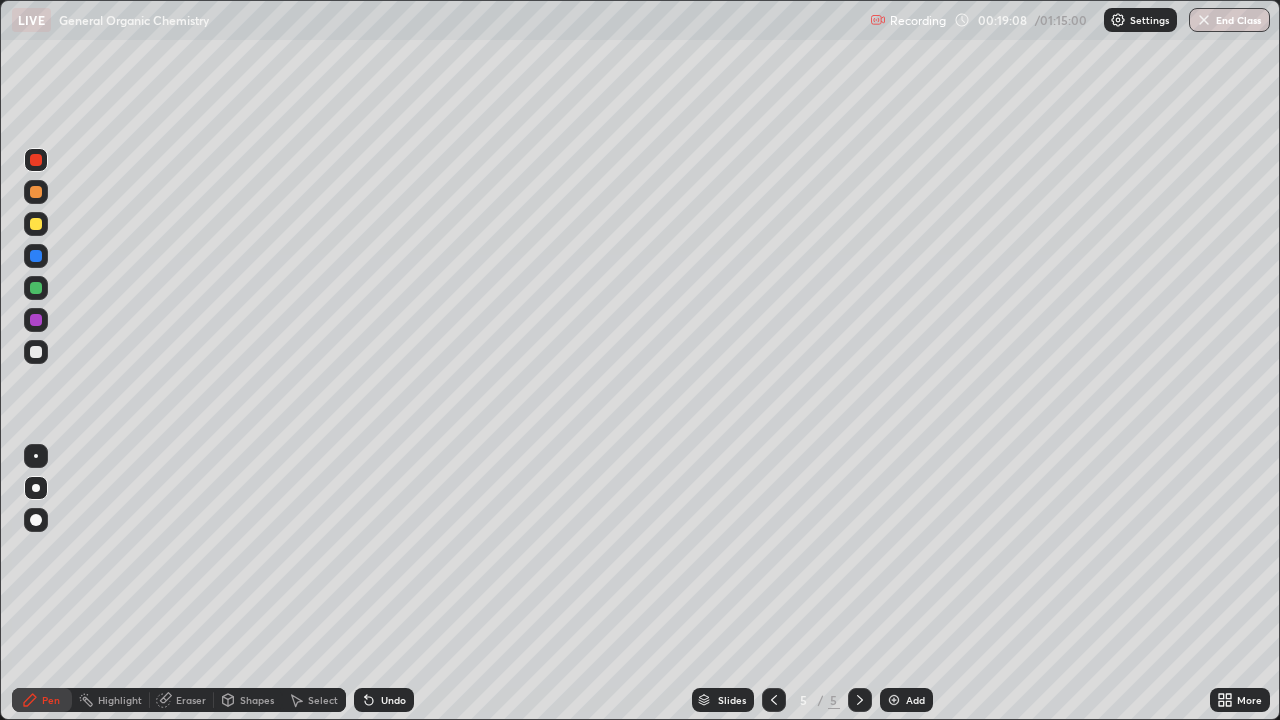 click 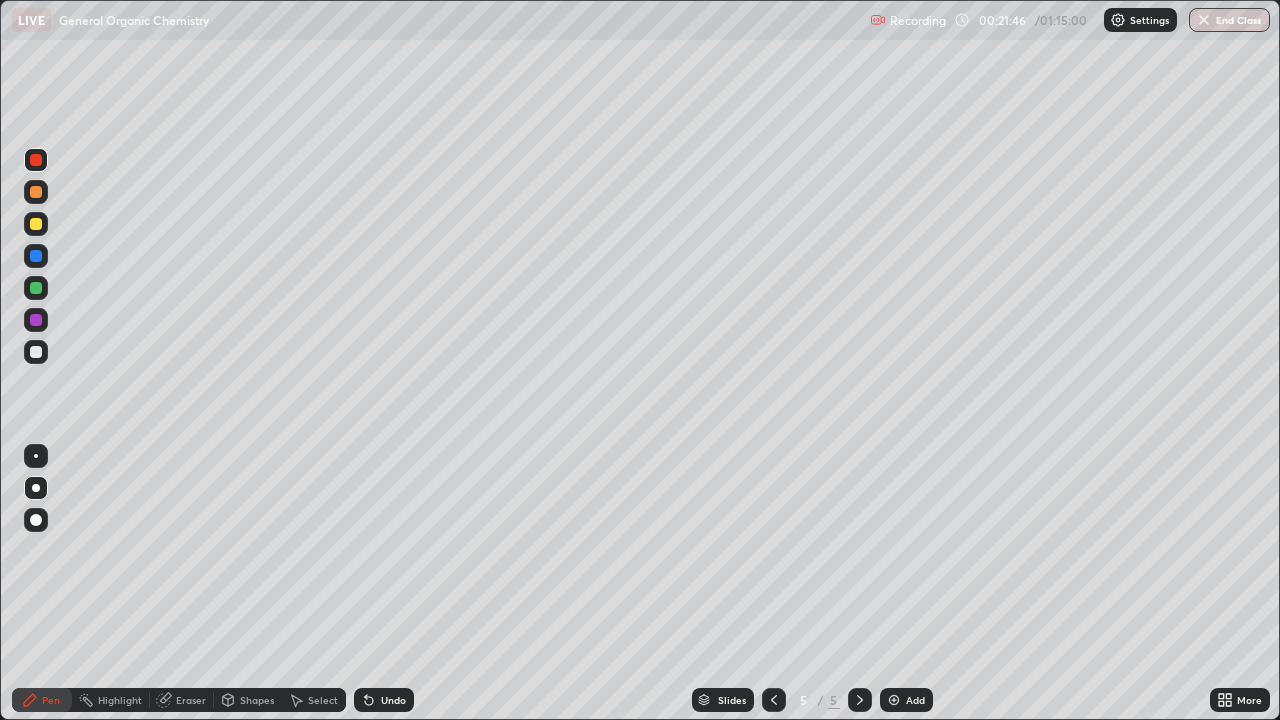 click at bounding box center [36, 224] 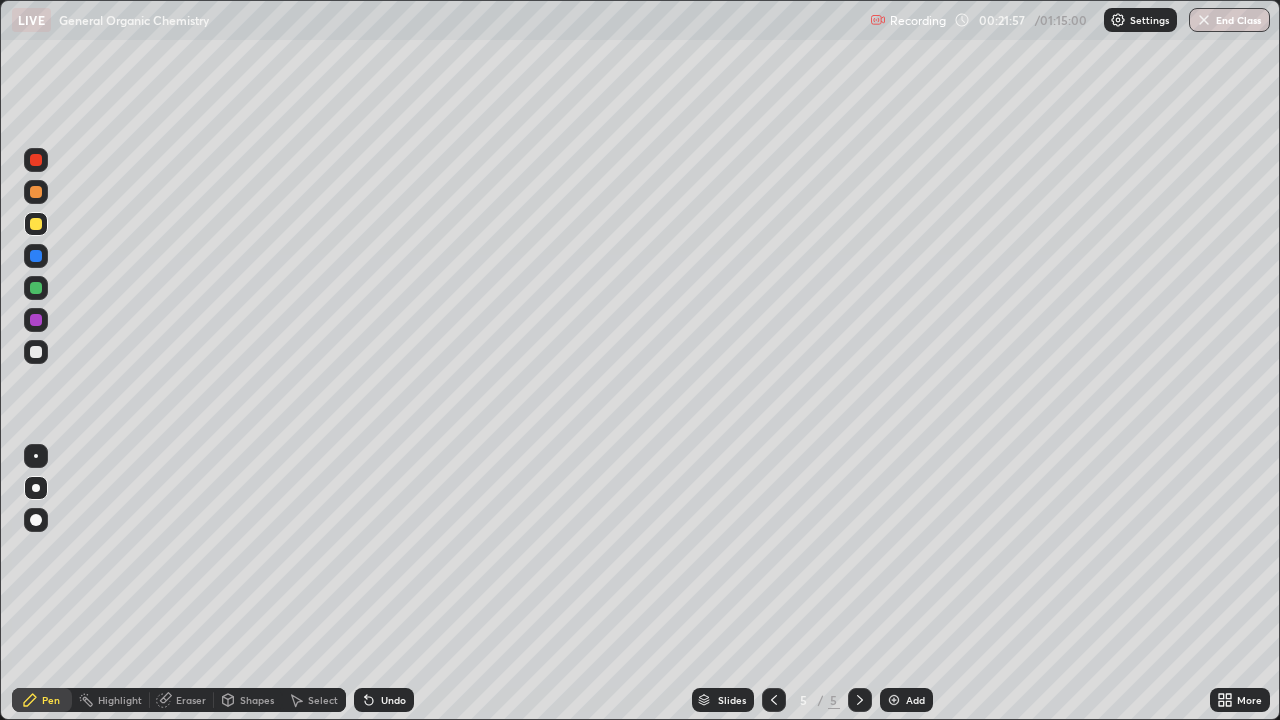 click at bounding box center [36, 160] 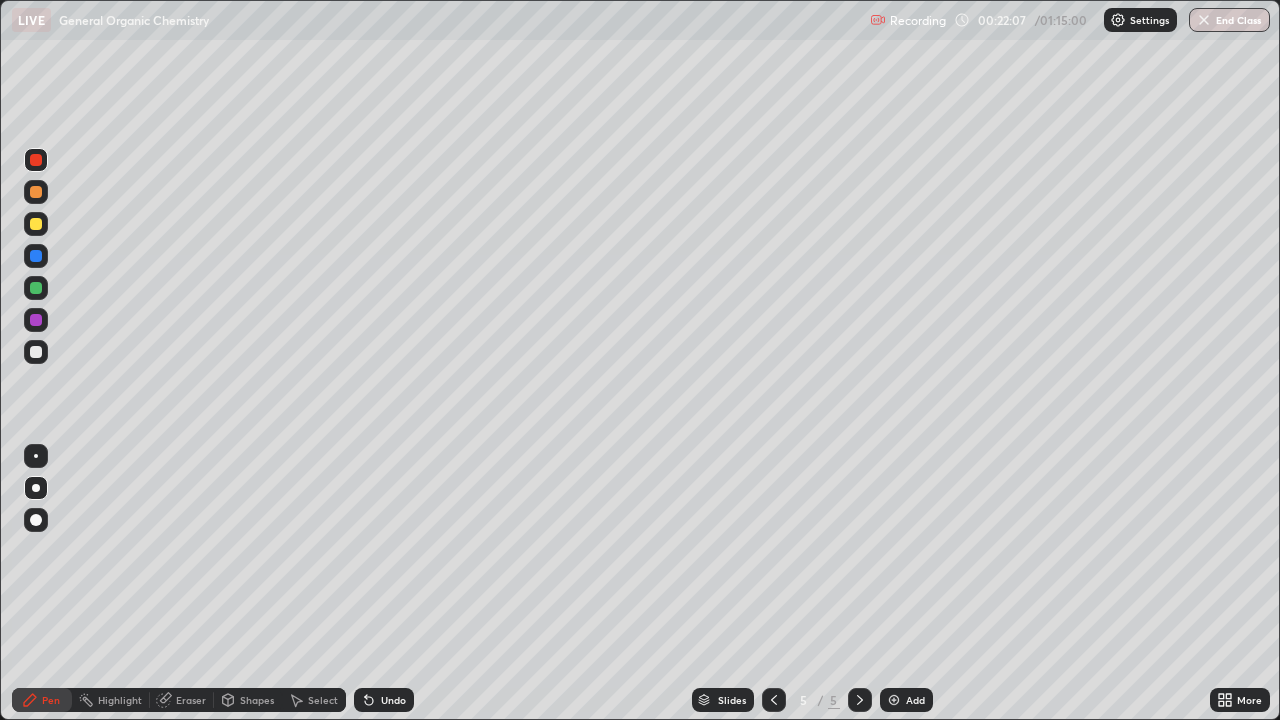 click at bounding box center [36, 192] 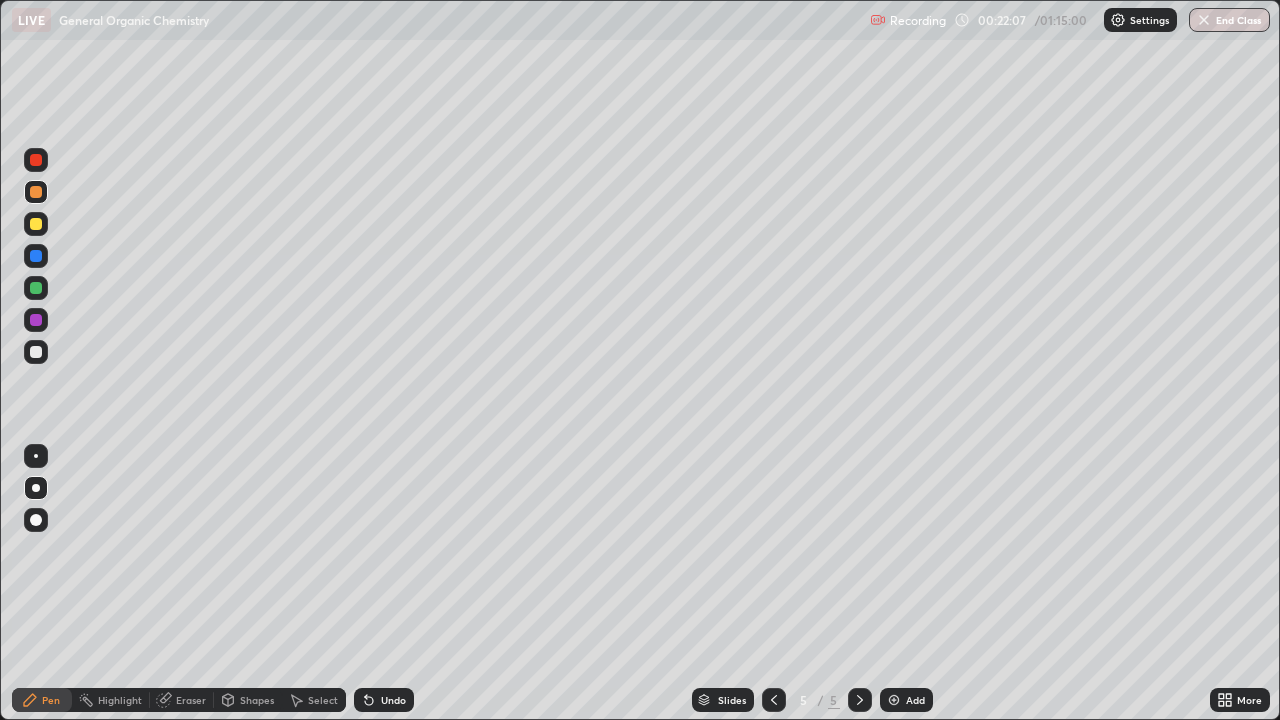 click at bounding box center [36, 224] 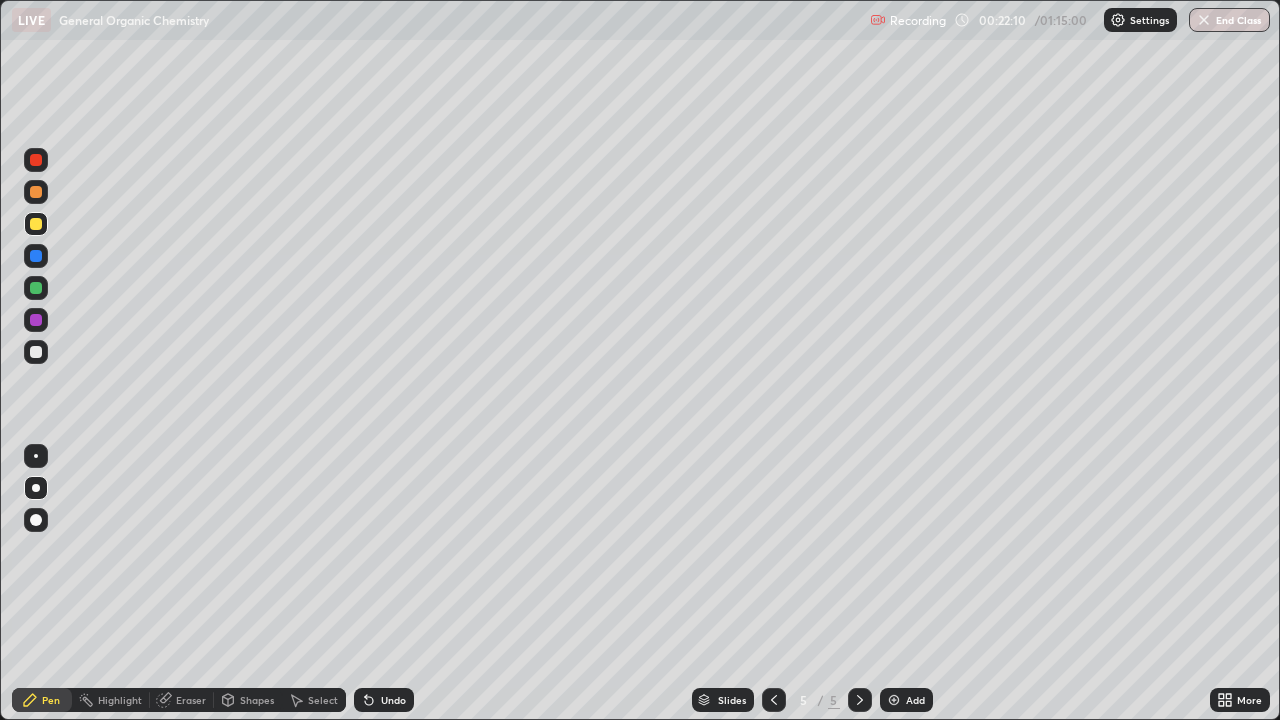 click at bounding box center [36, 160] 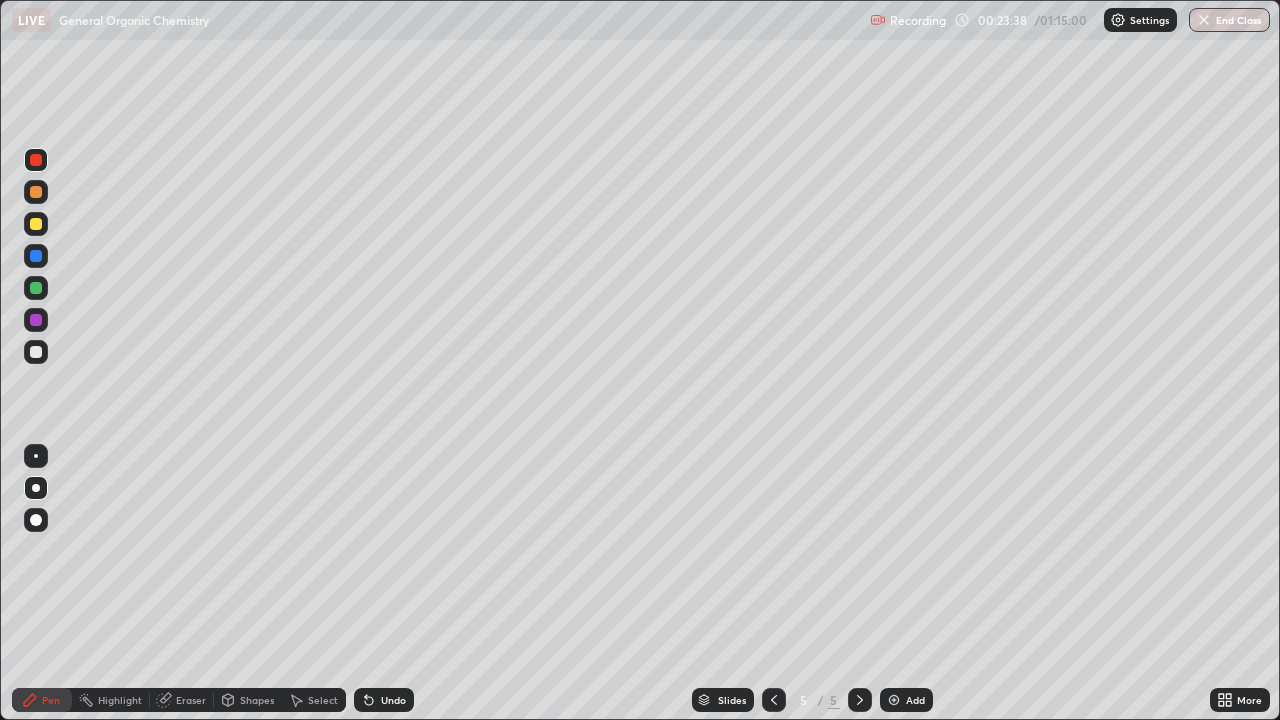 click 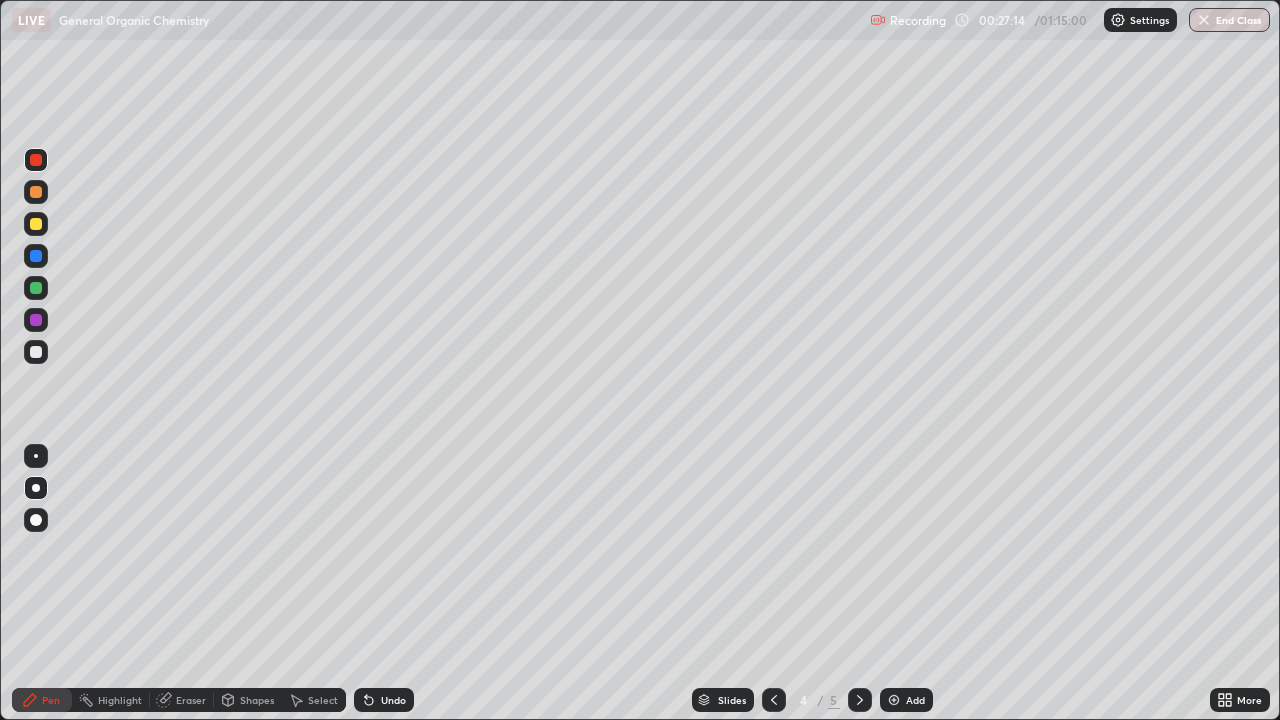 click 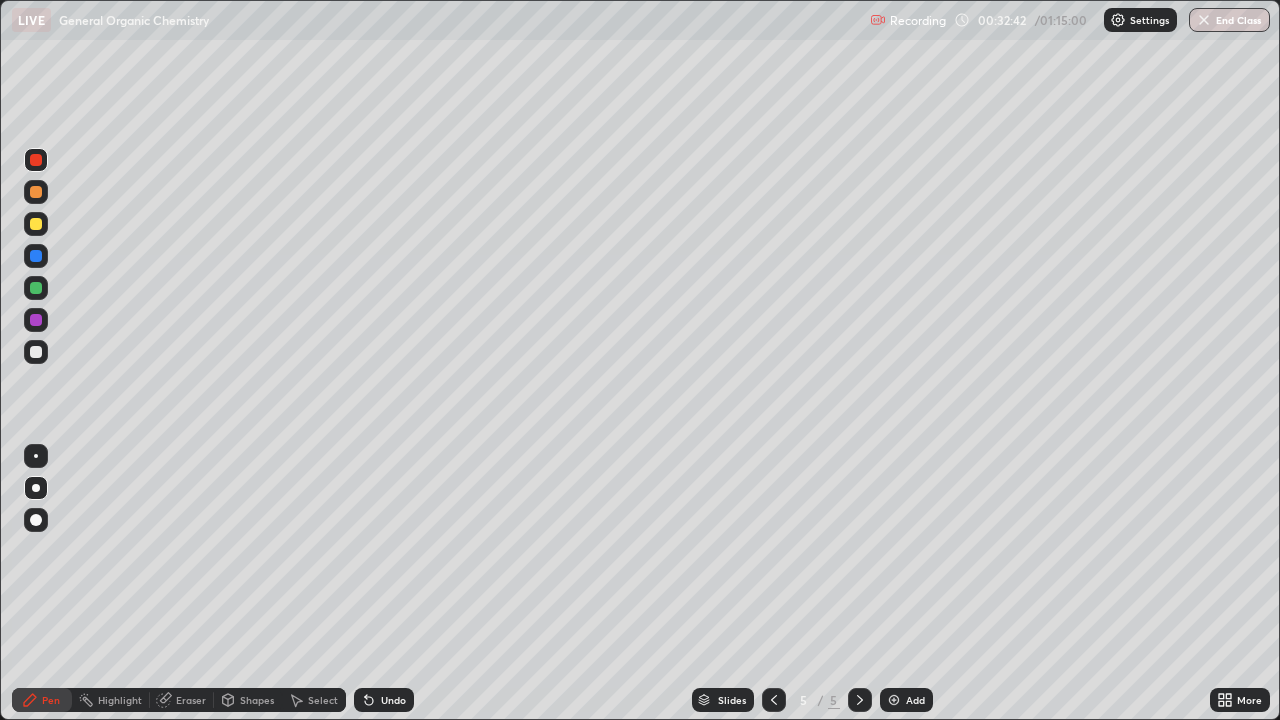 click on "Add" at bounding box center (906, 700) 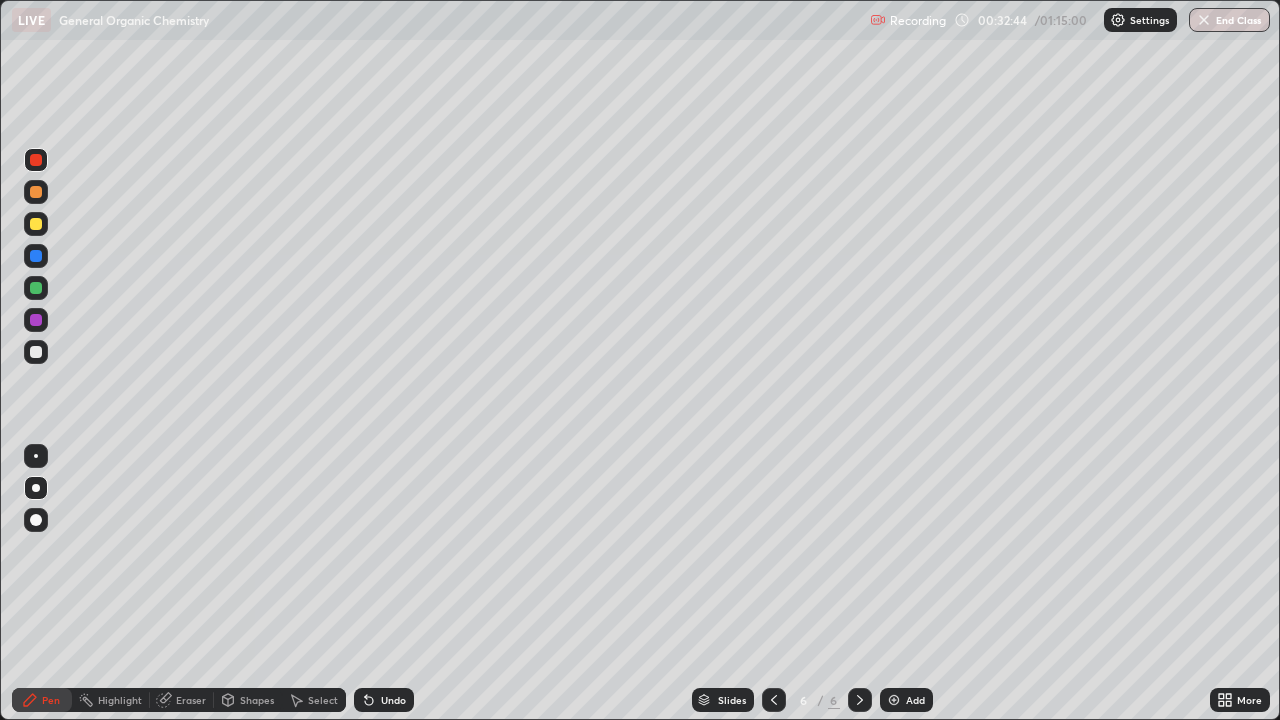 click at bounding box center (36, 352) 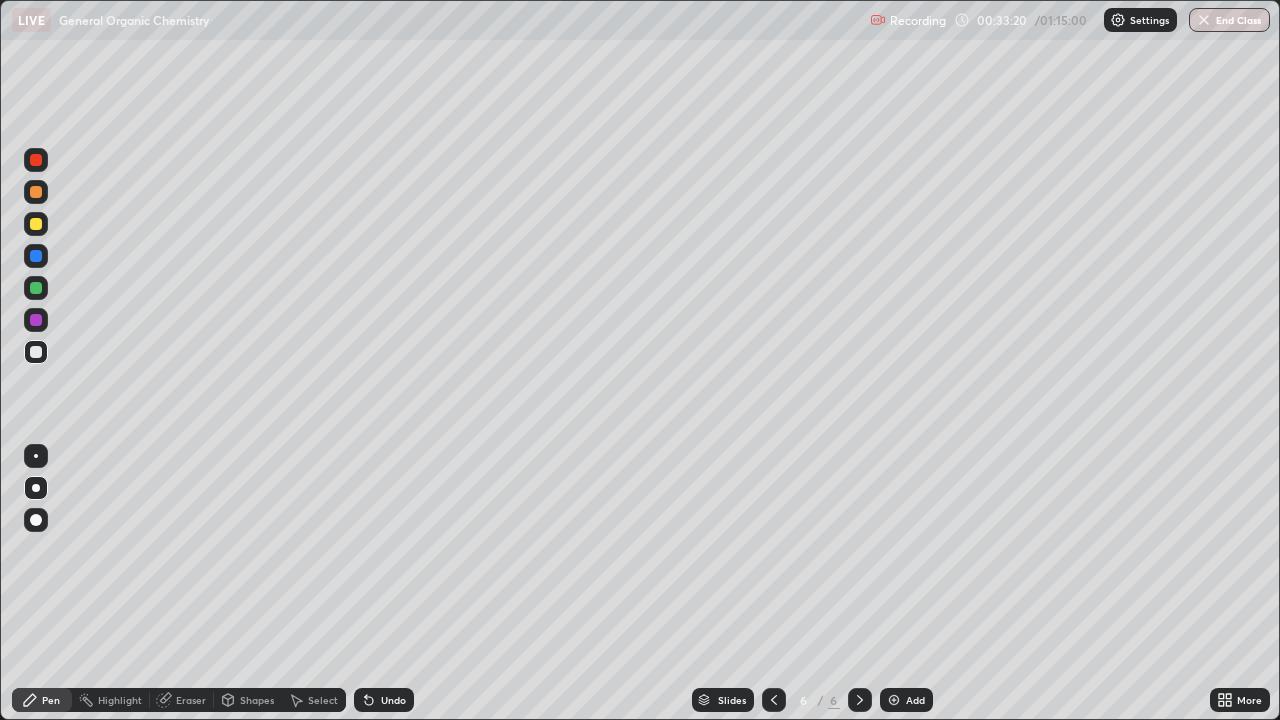 click at bounding box center (36, 224) 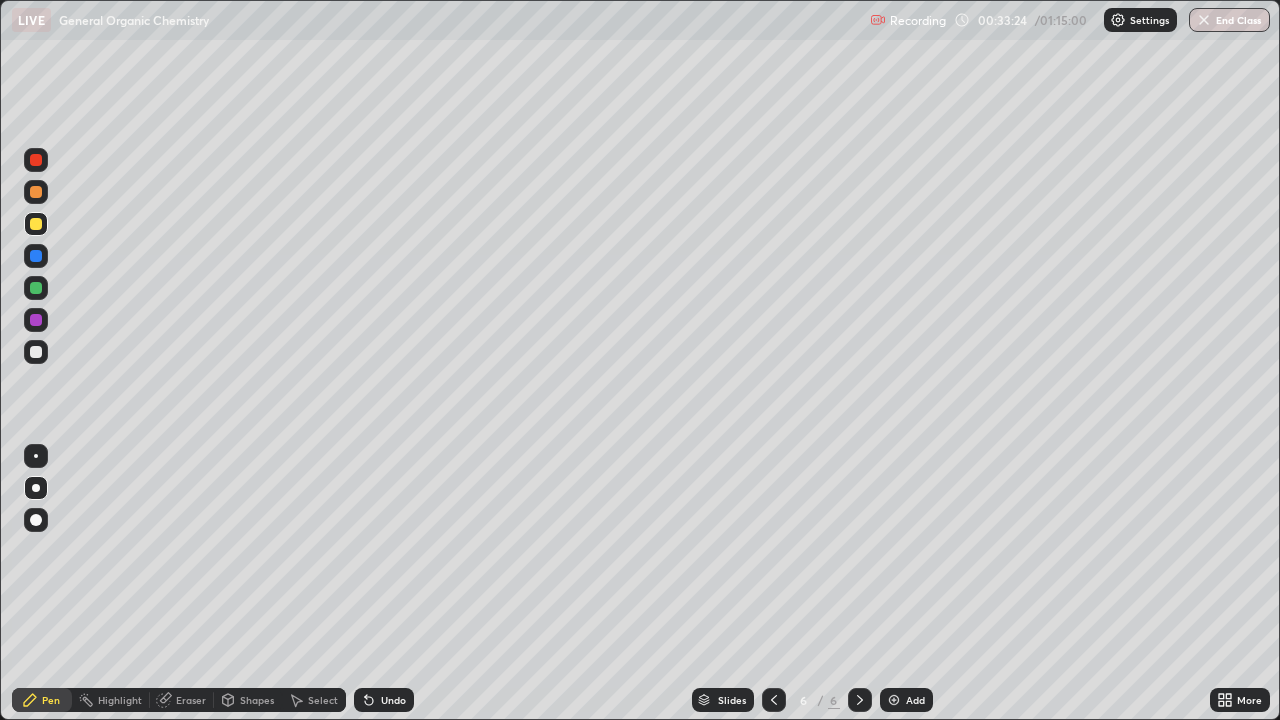 click 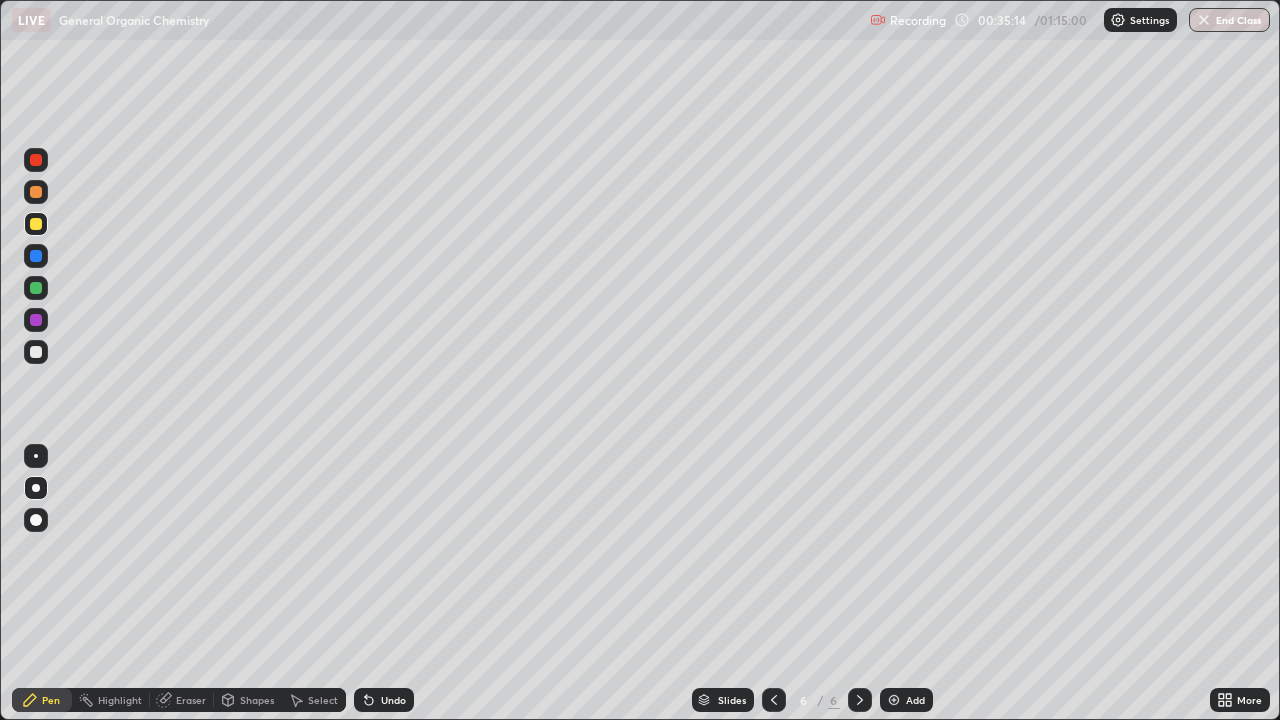 click 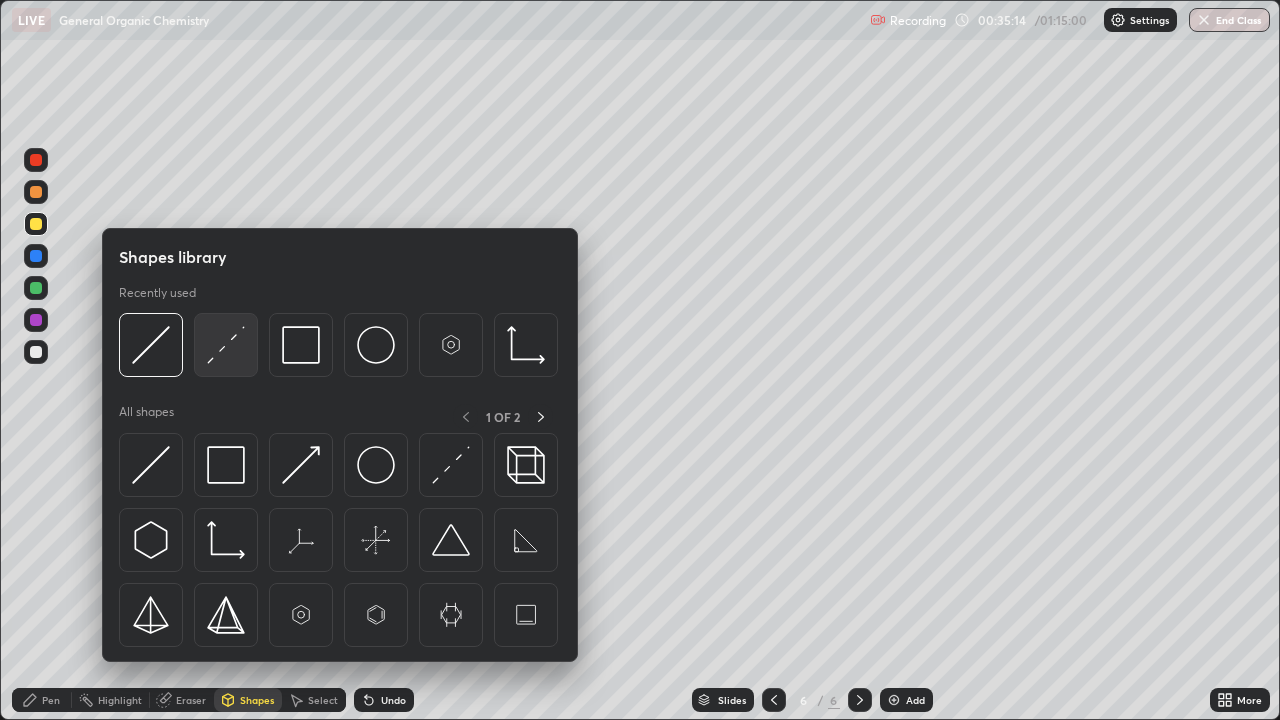 click at bounding box center (226, 345) 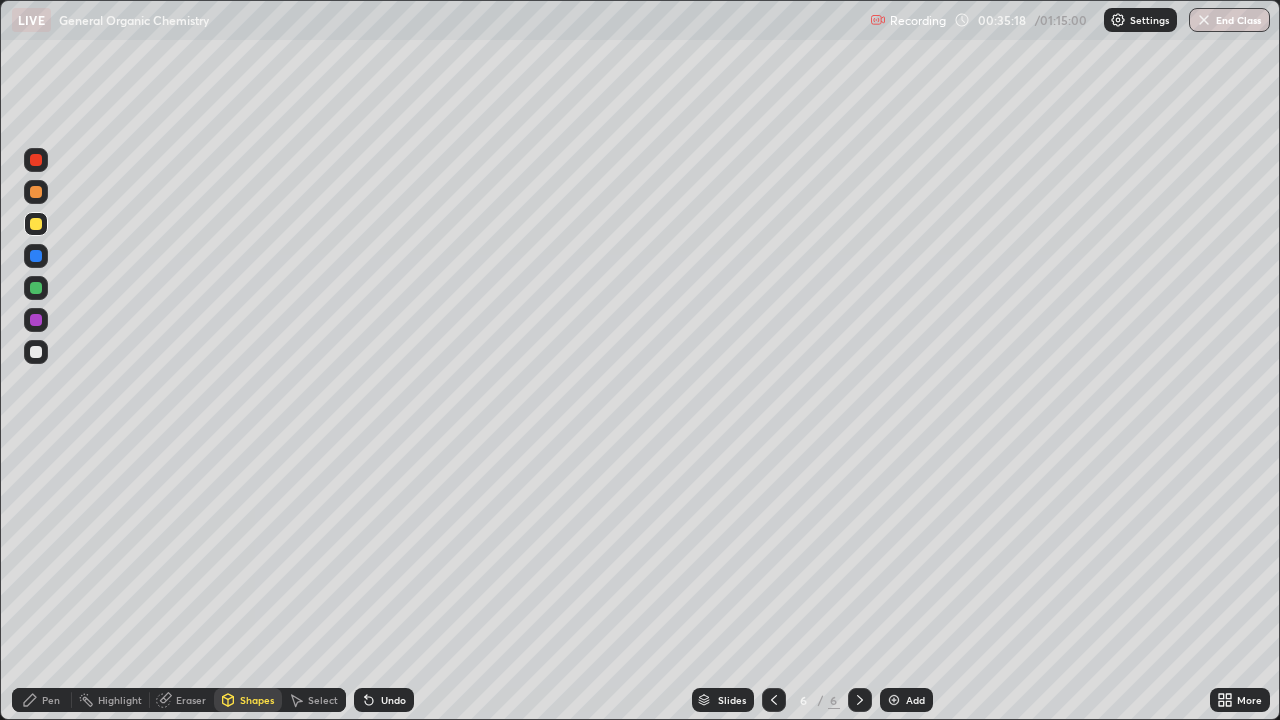 click on "Pen" at bounding box center (42, 700) 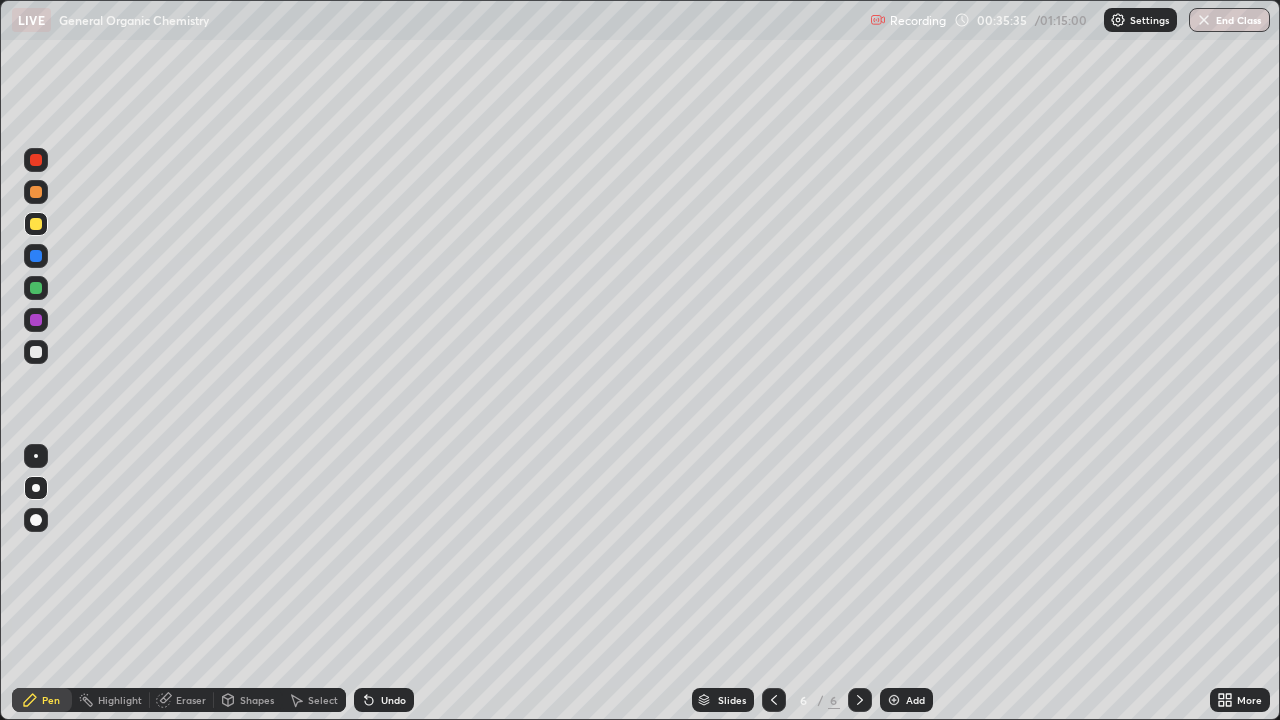 click at bounding box center [36, 160] 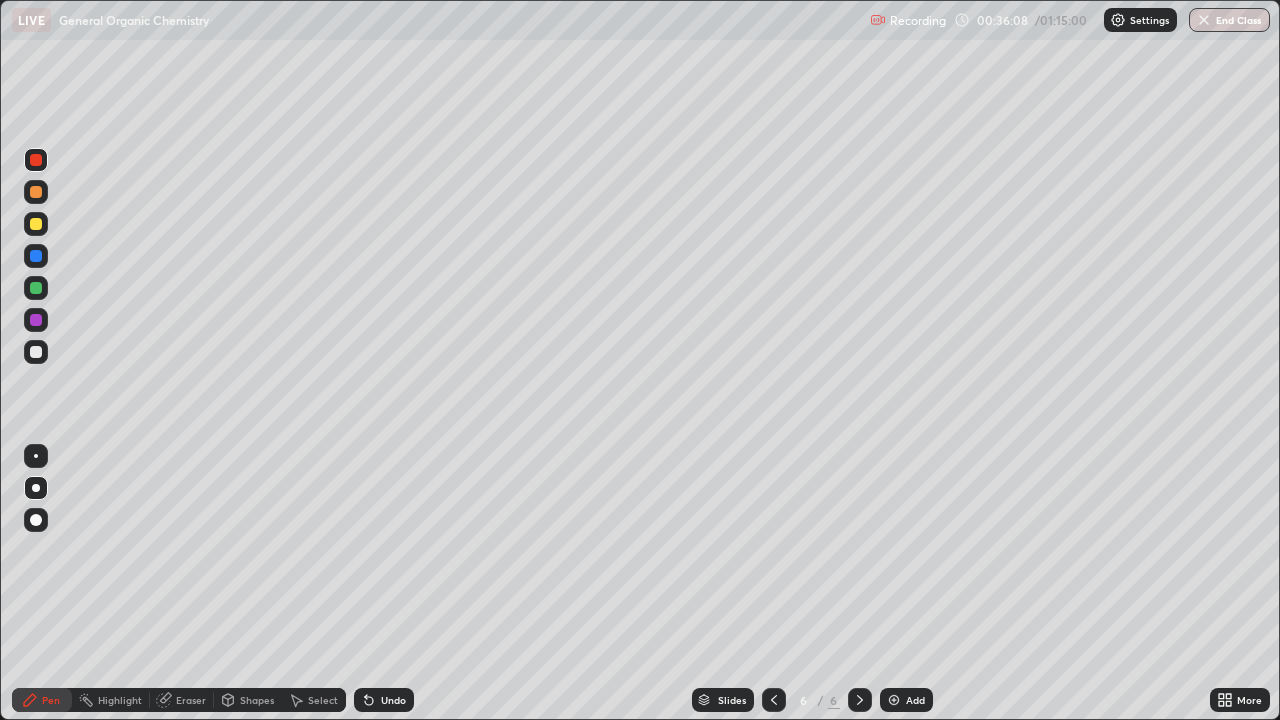 click at bounding box center (36, 224) 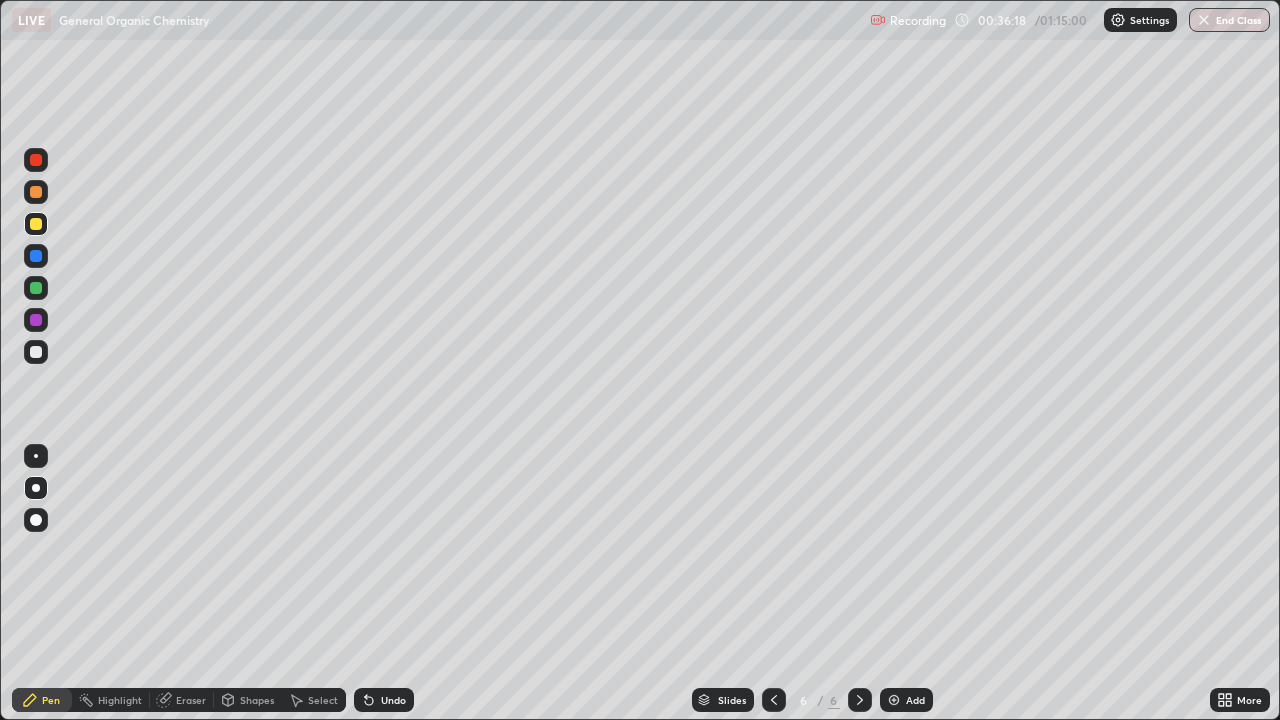 click 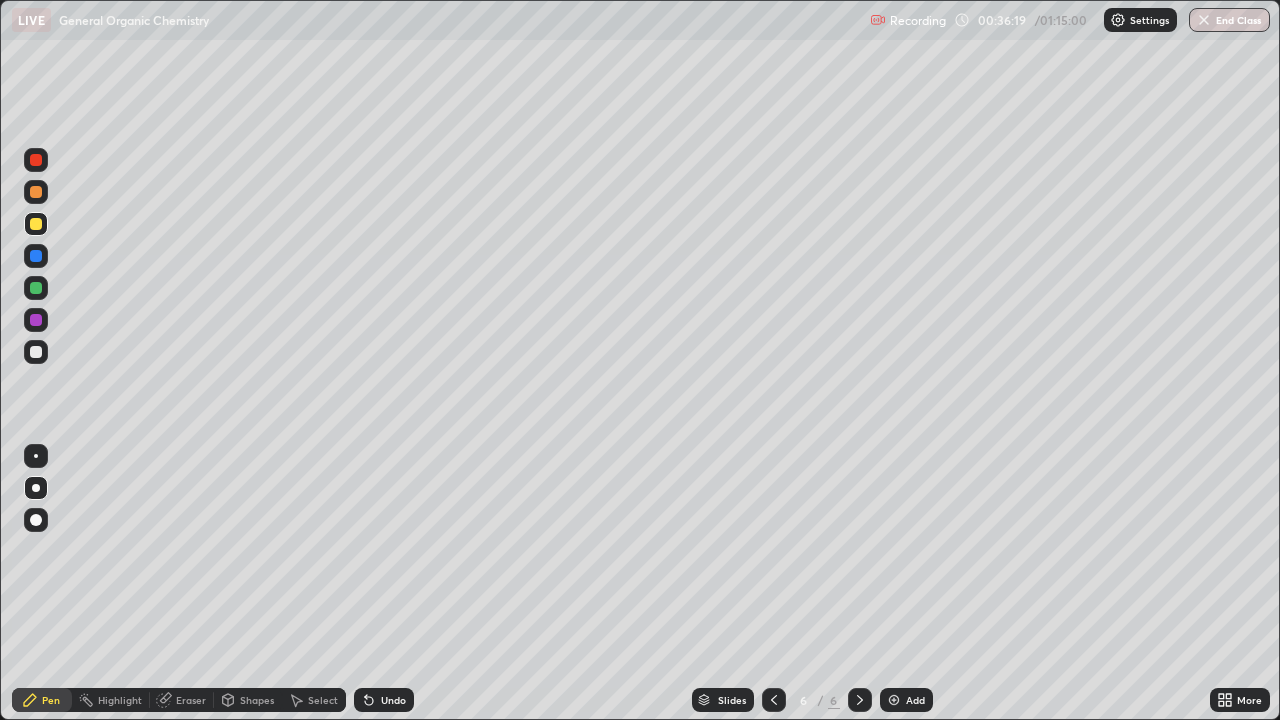 click on "Undo" at bounding box center [384, 700] 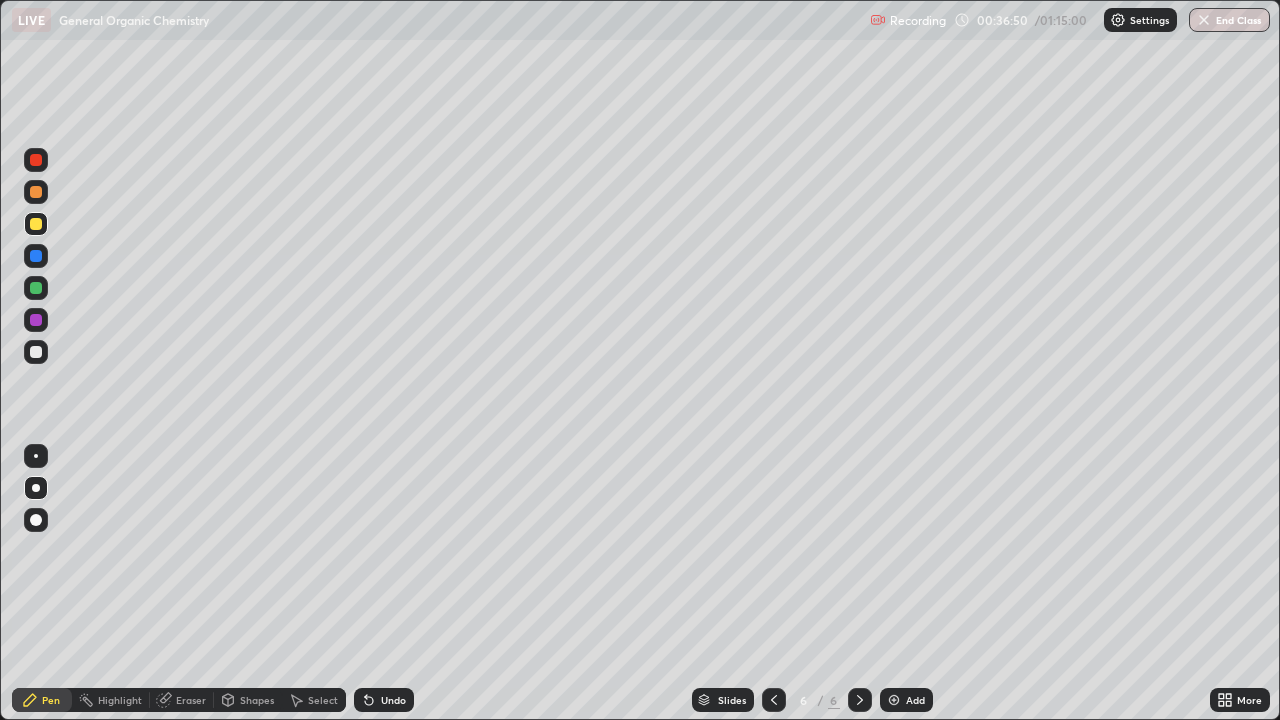 click on "Undo" at bounding box center (384, 700) 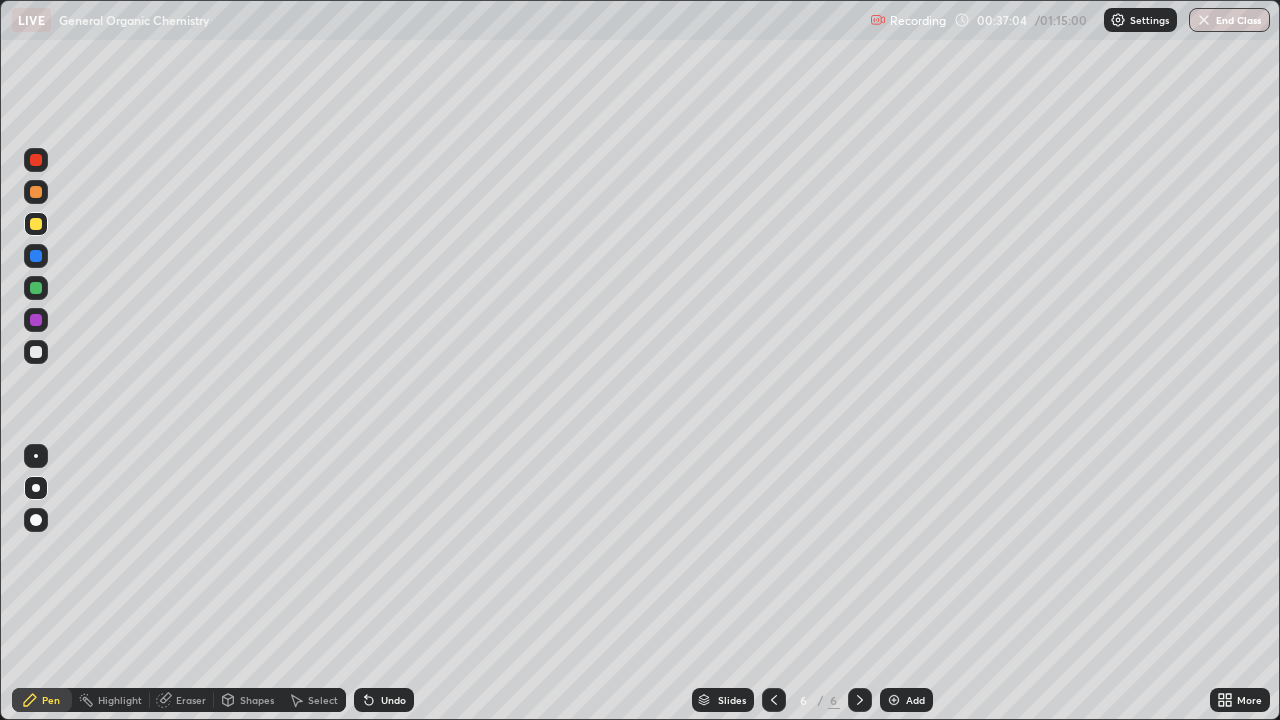 click at bounding box center (36, 160) 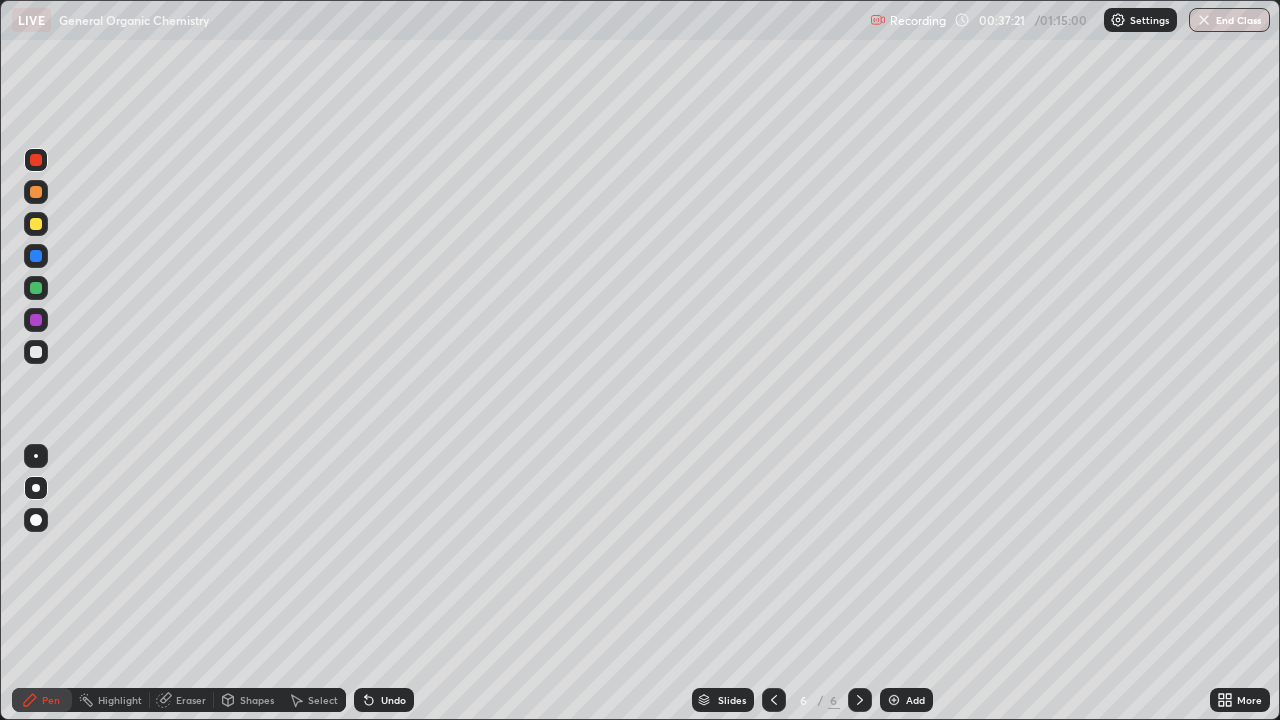 click at bounding box center [36, 224] 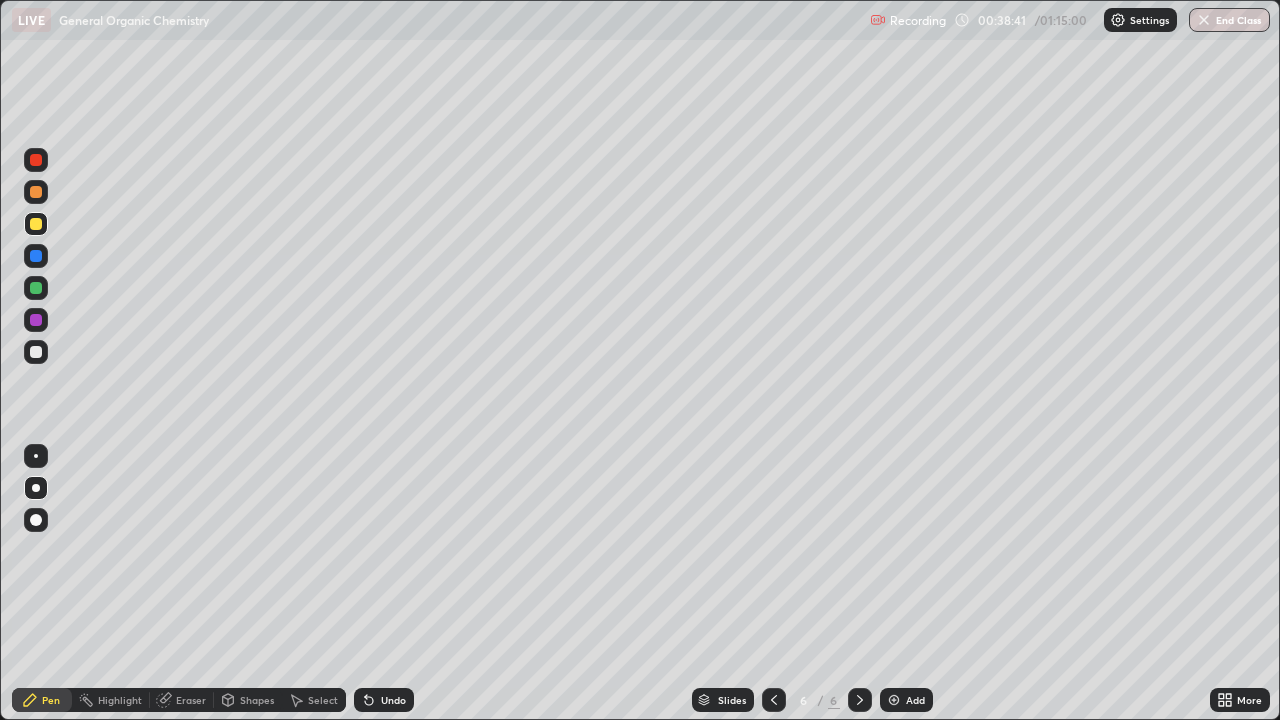 click at bounding box center (36, 352) 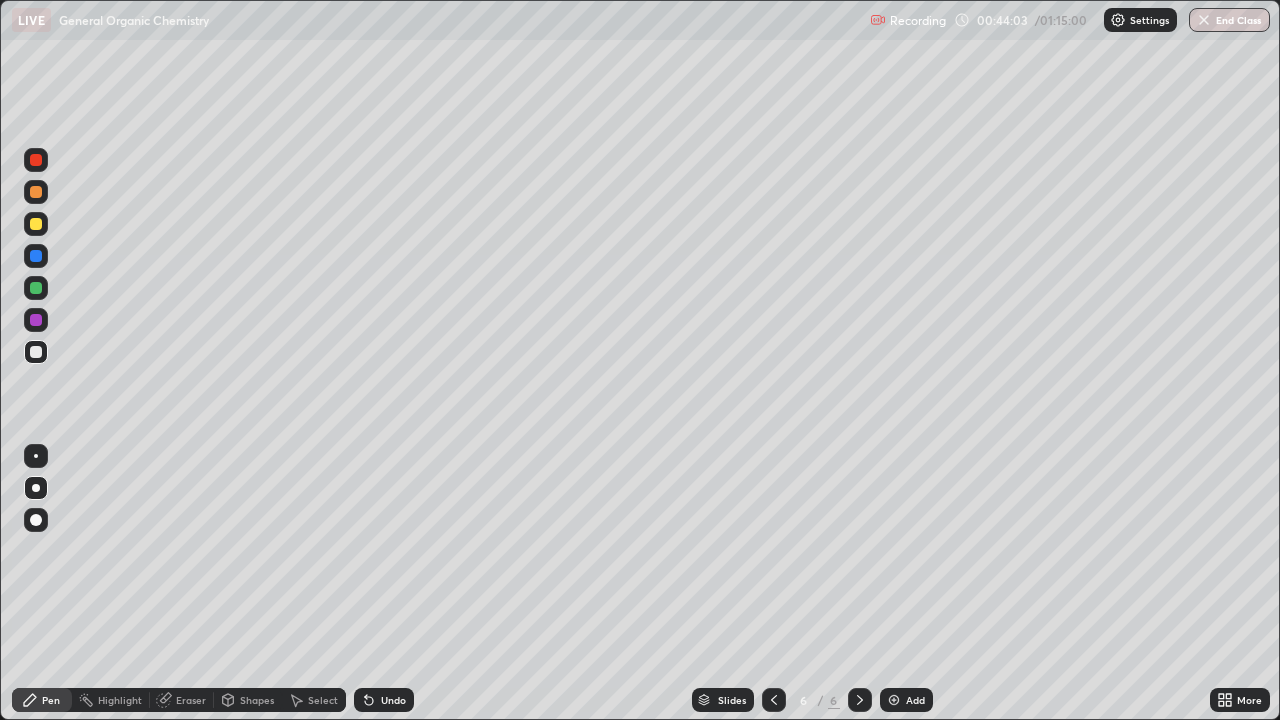 click on "Add" at bounding box center [915, 700] 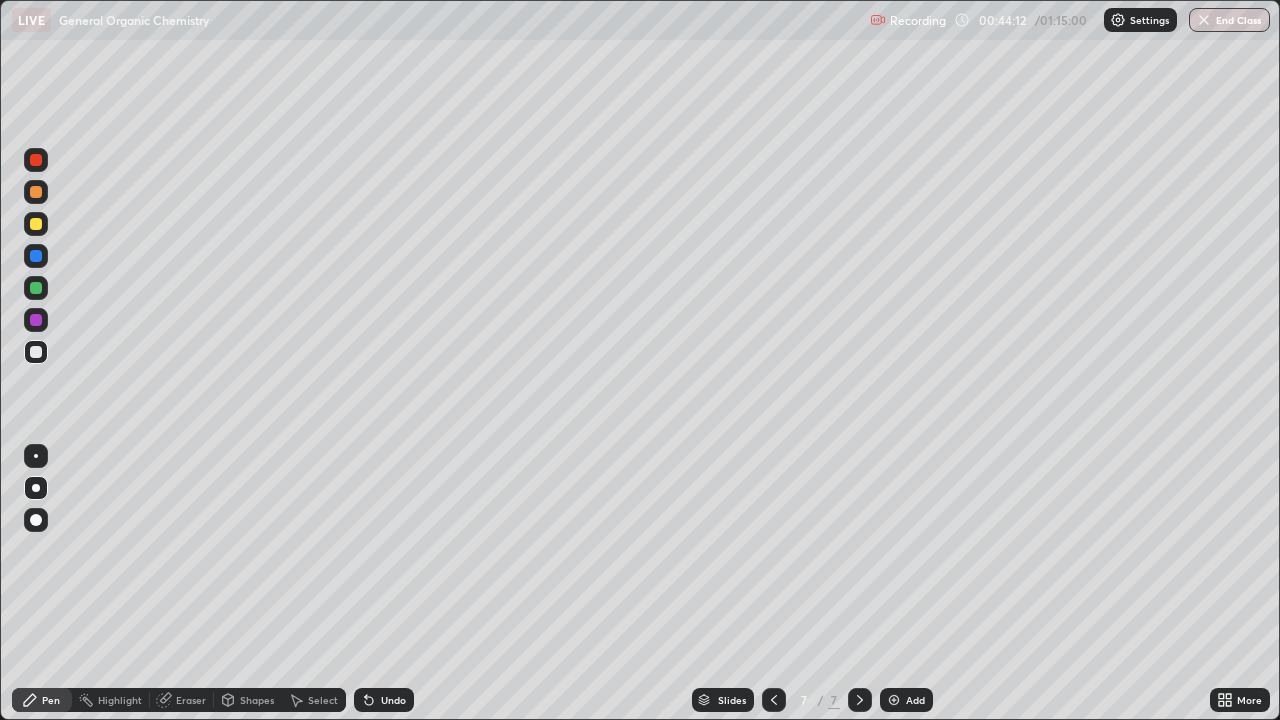 click at bounding box center (36, 352) 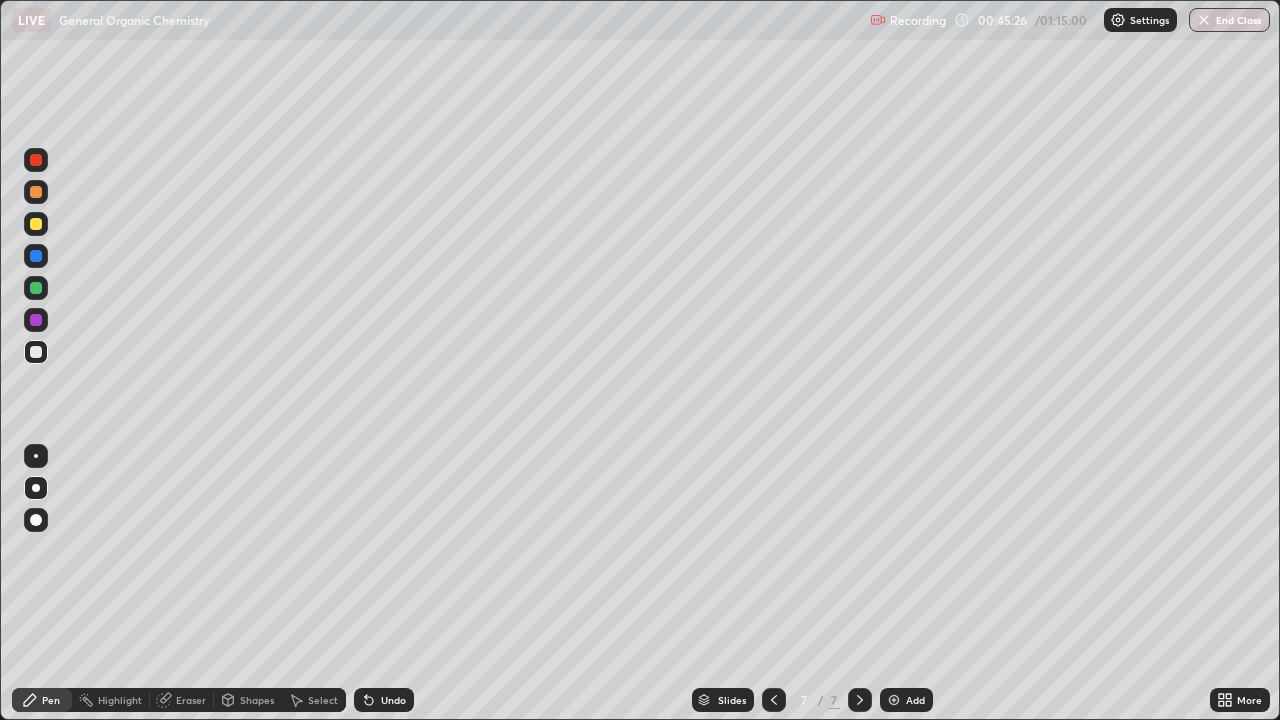 click at bounding box center [36, 224] 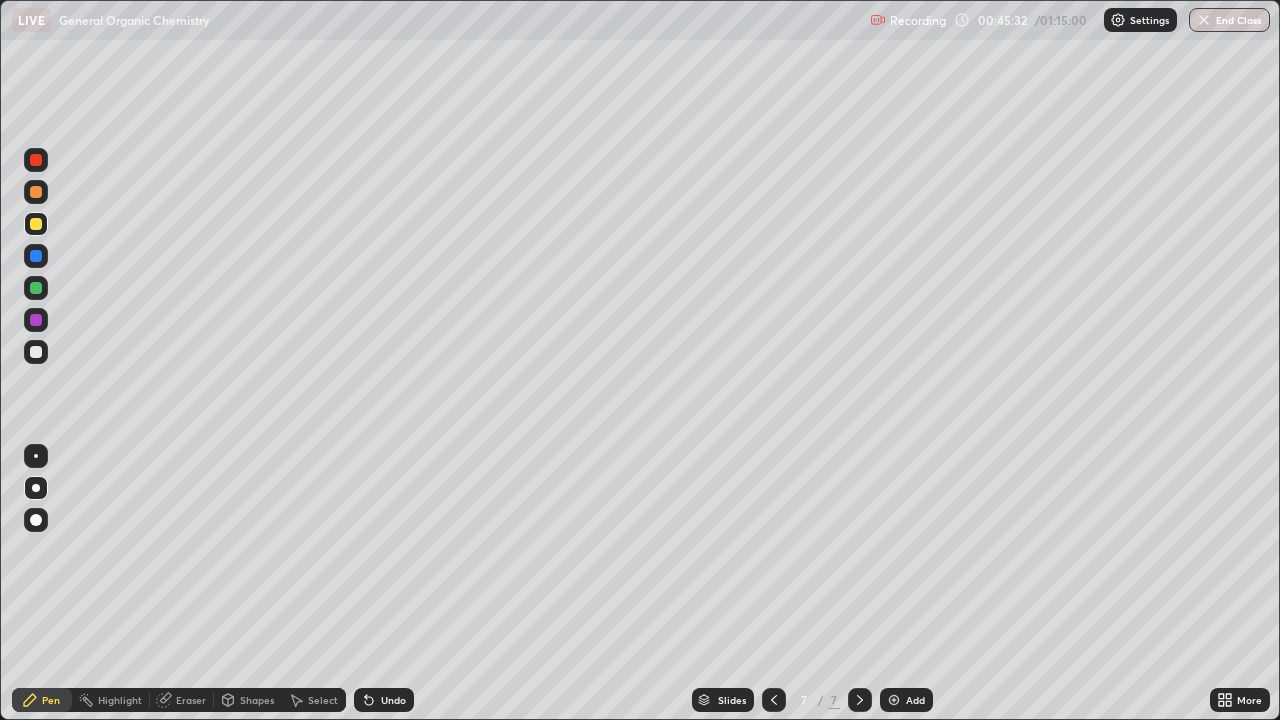 click 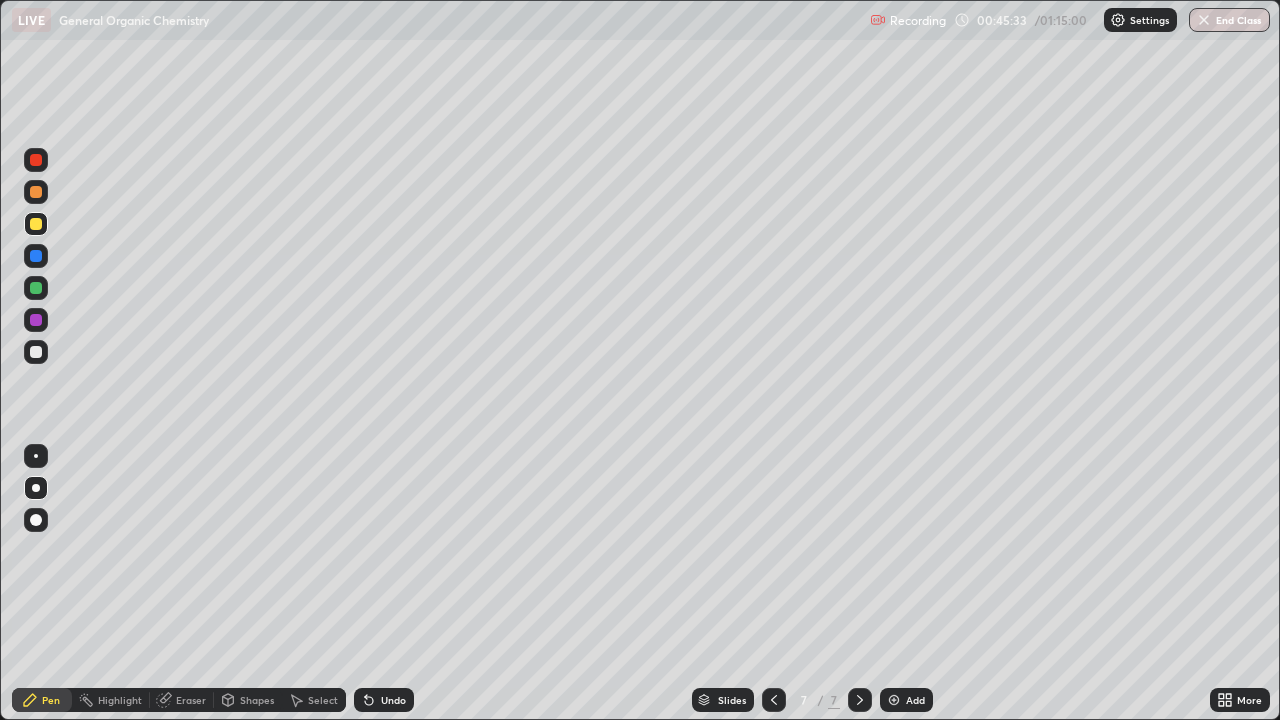 click on "Undo" at bounding box center (384, 700) 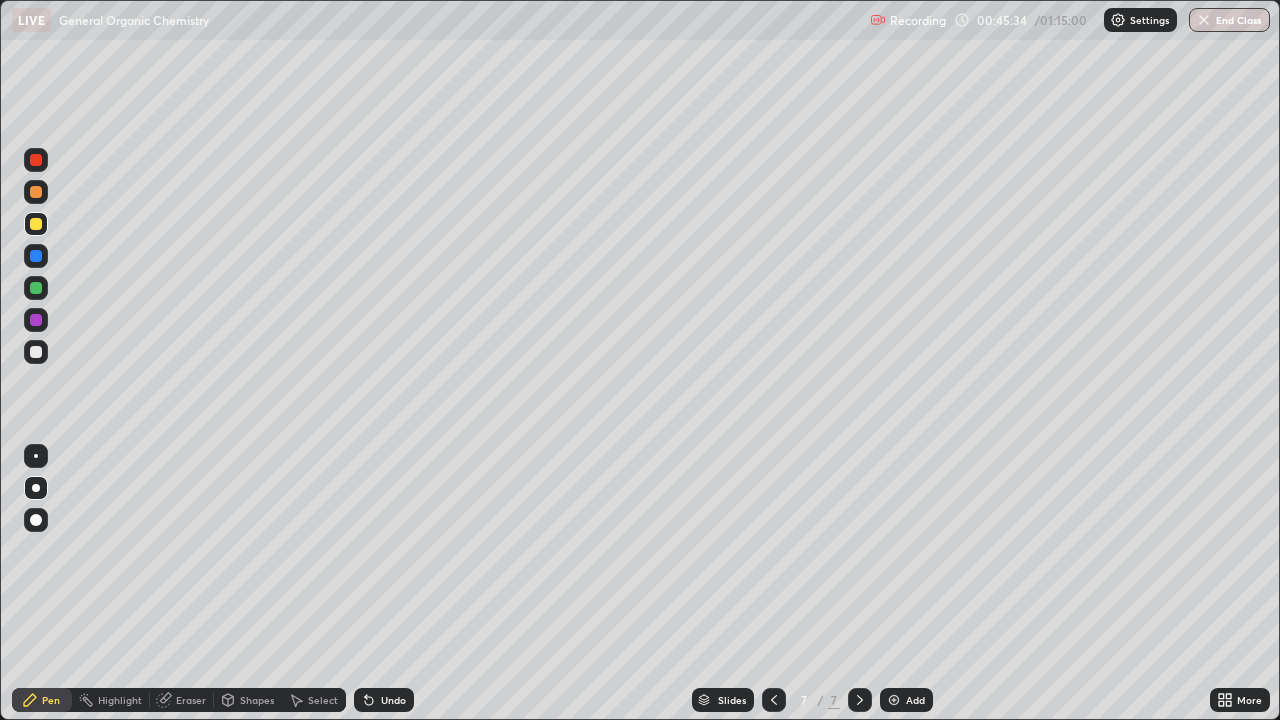 click on "Undo" at bounding box center [384, 700] 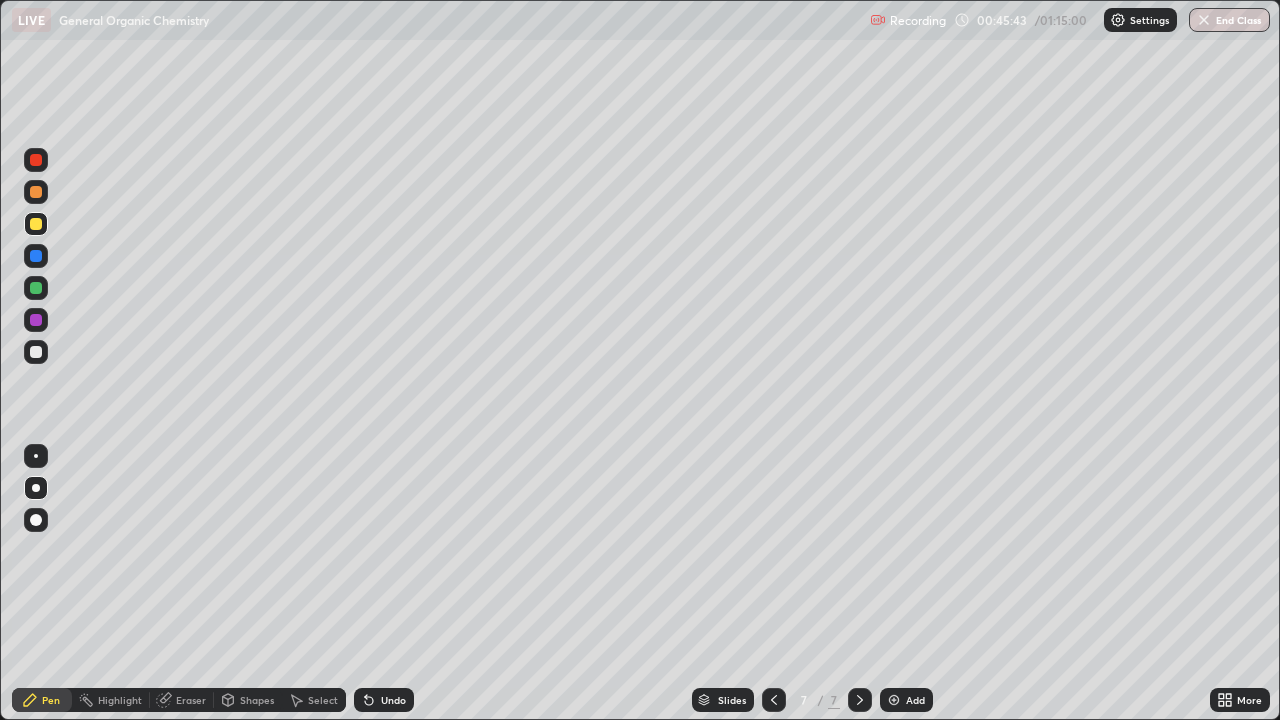click 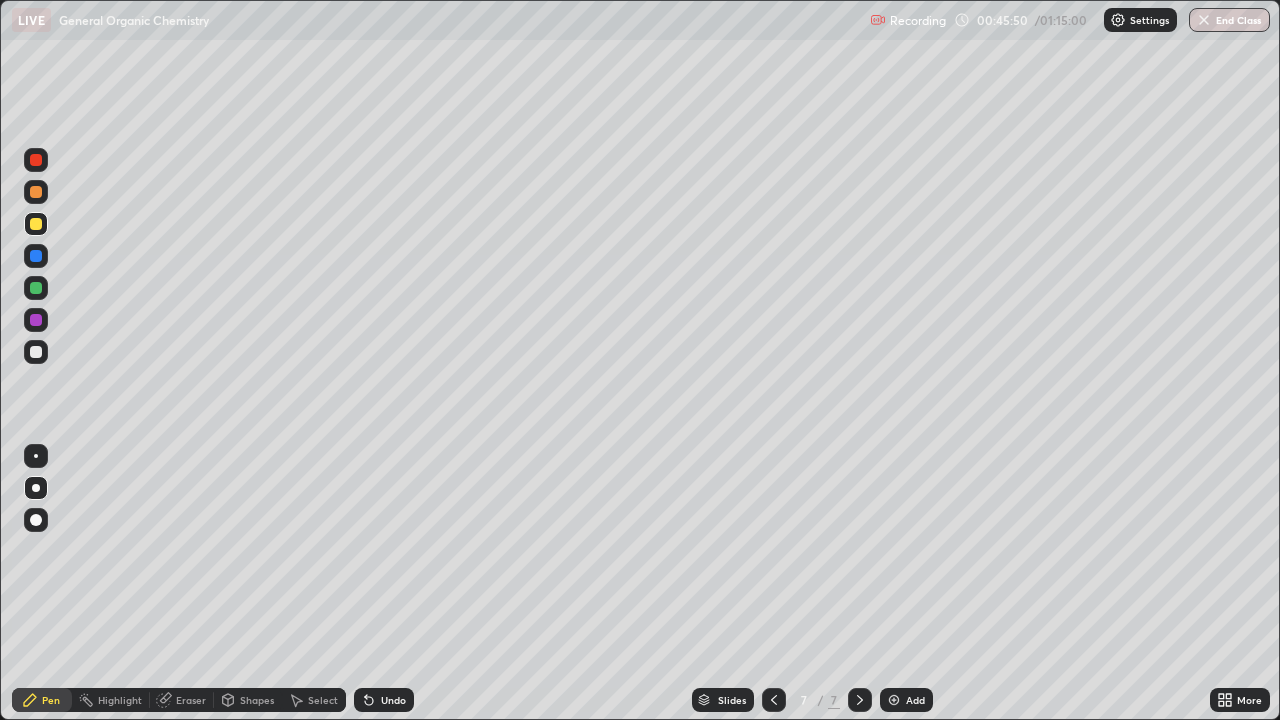 click on "Eraser" at bounding box center (182, 700) 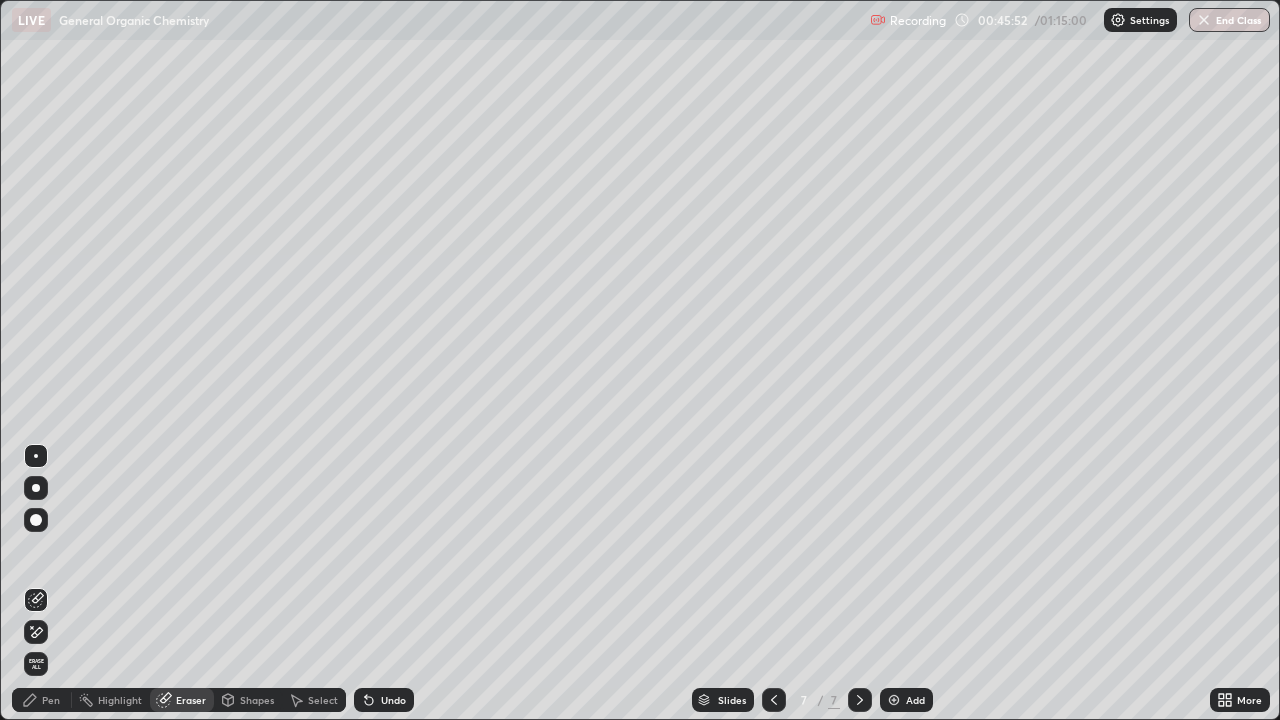 click 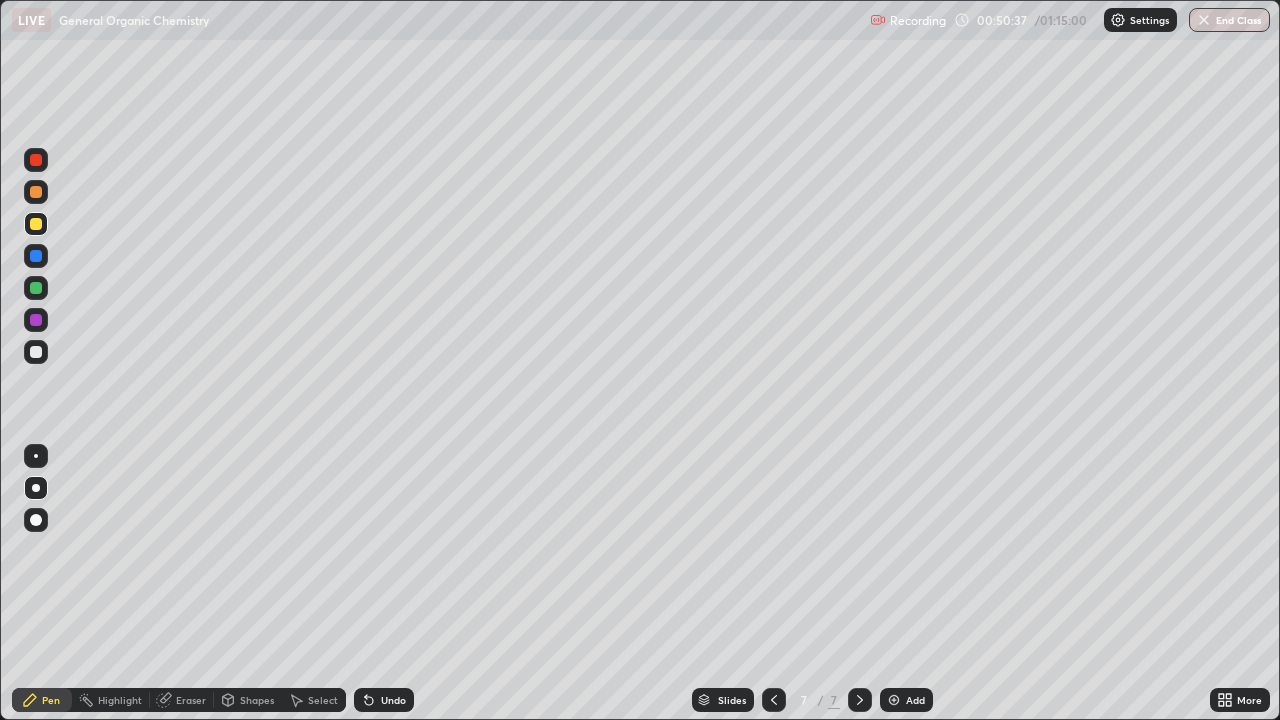 click at bounding box center [36, 352] 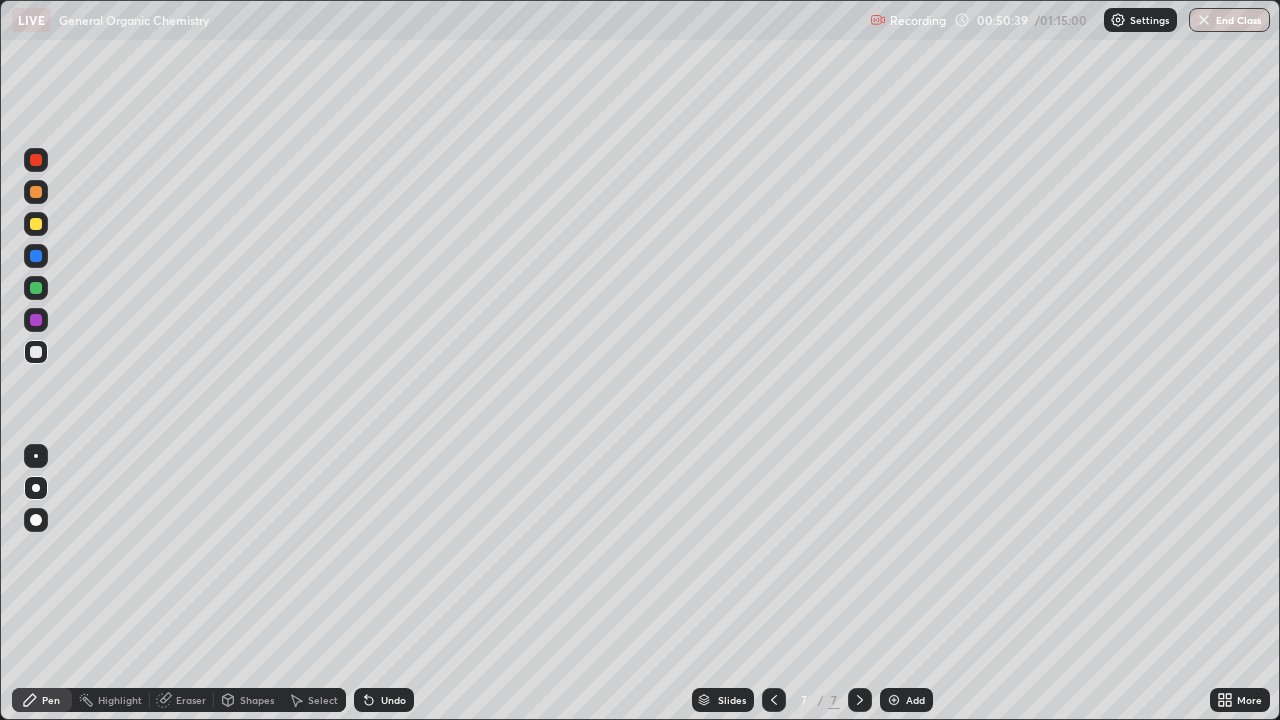 click on "Add" at bounding box center (906, 700) 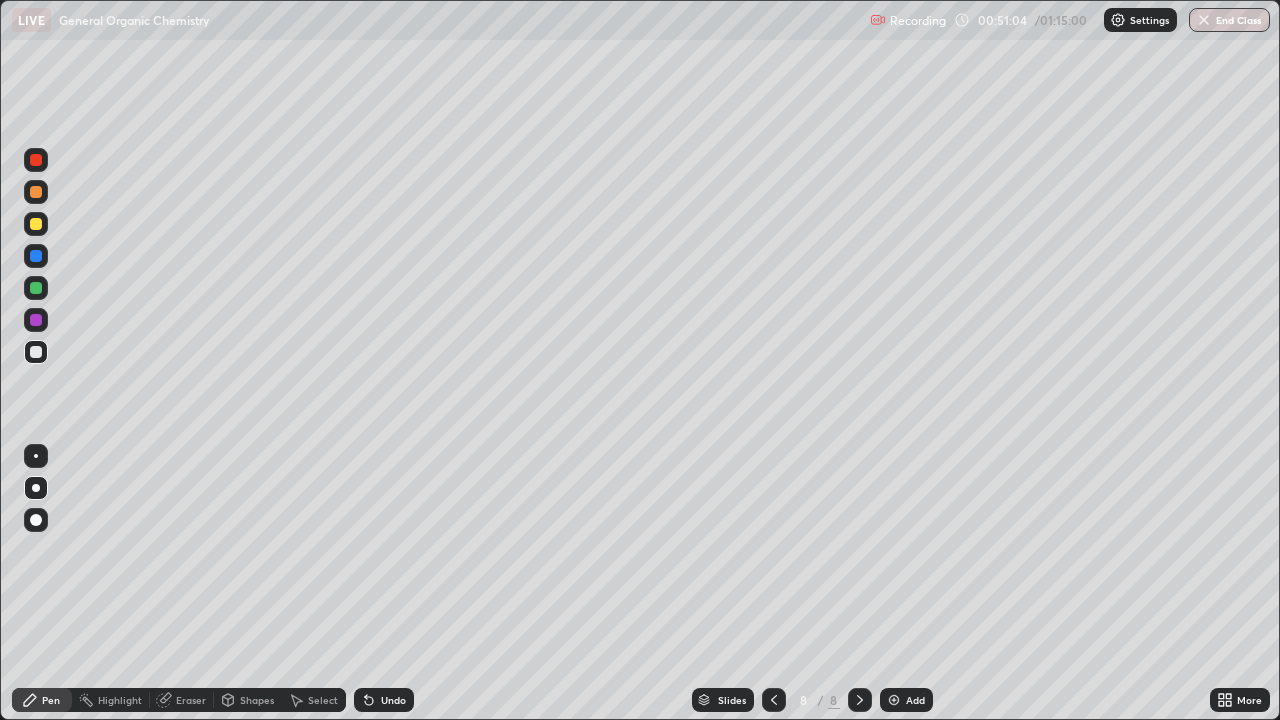 click 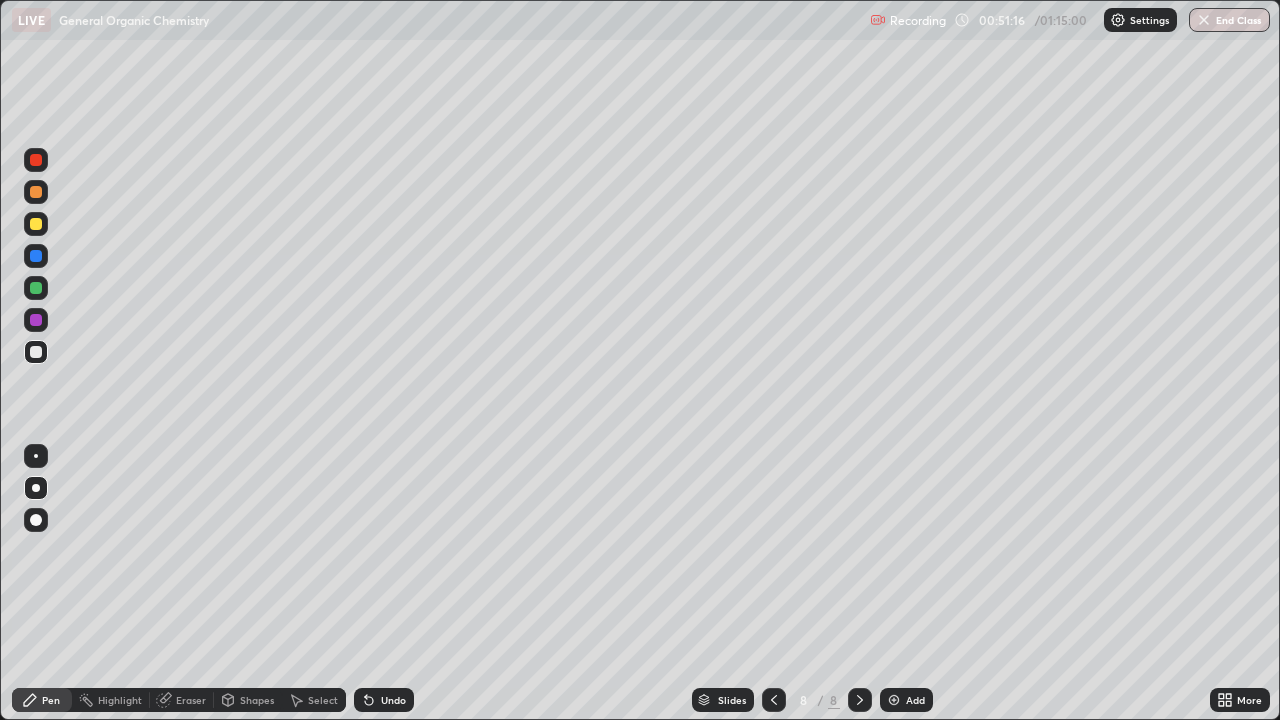 click at bounding box center (36, 224) 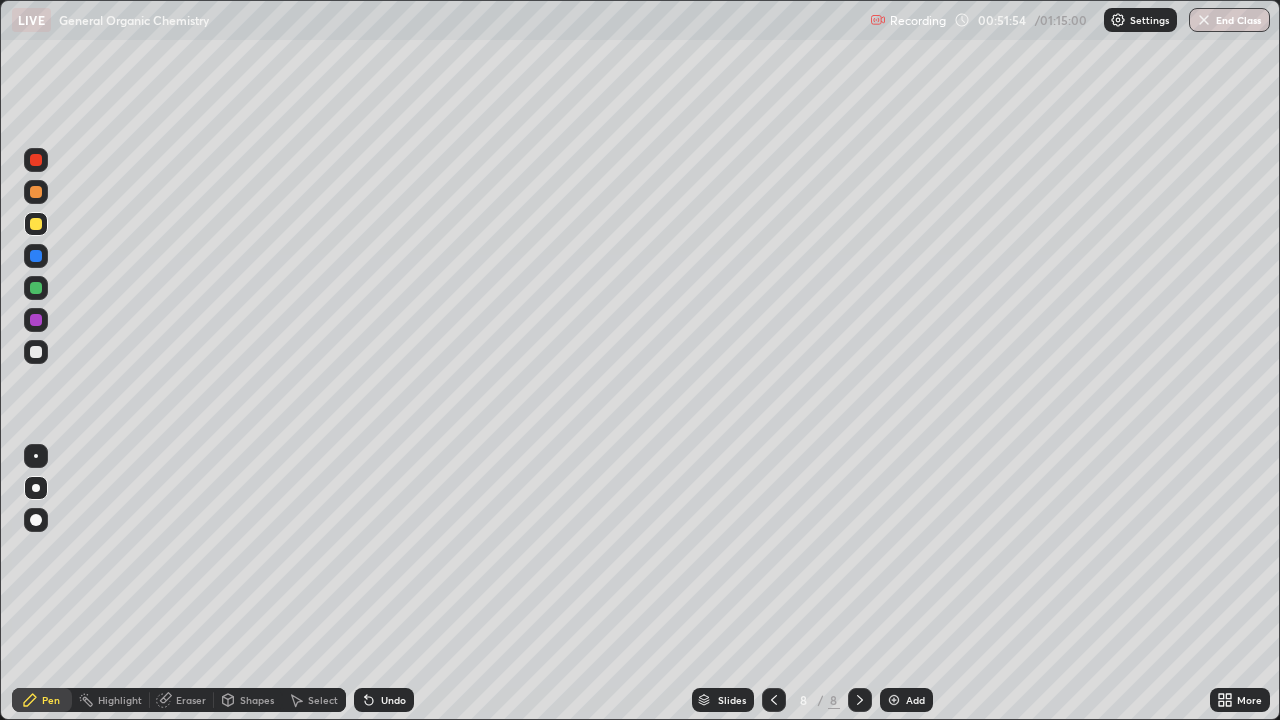 click at bounding box center [36, 288] 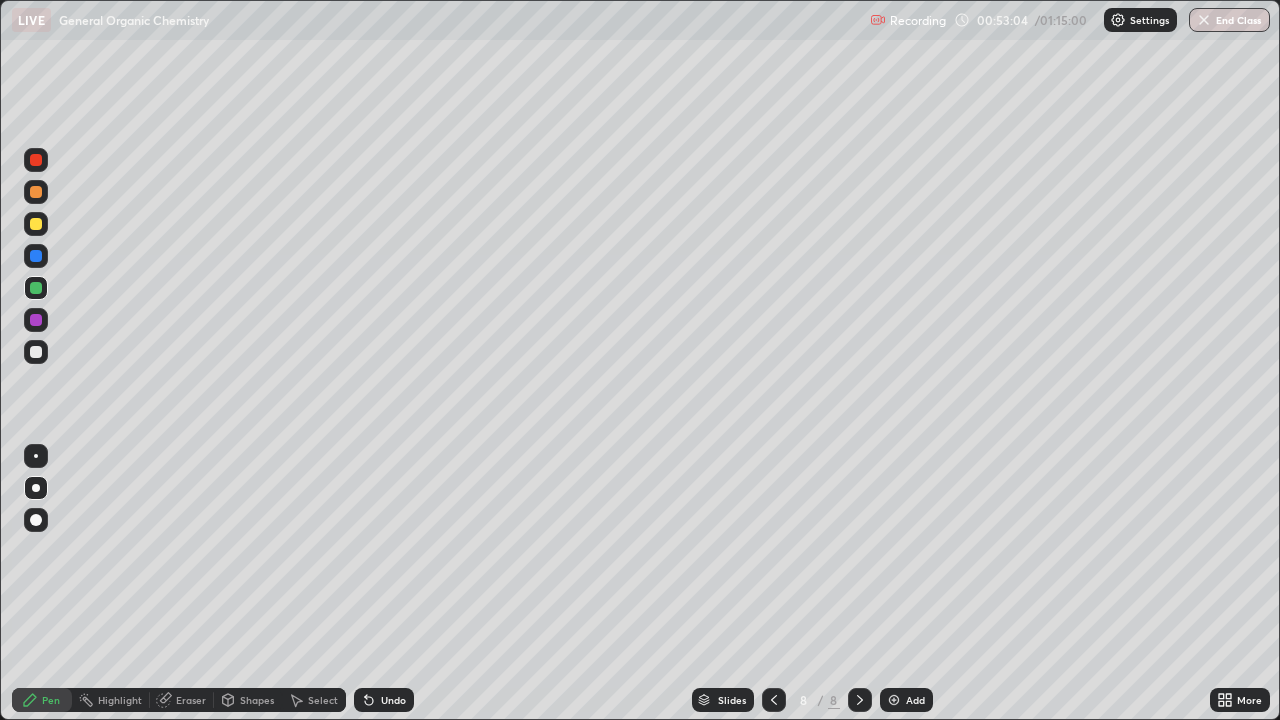 click on "Undo" at bounding box center [384, 700] 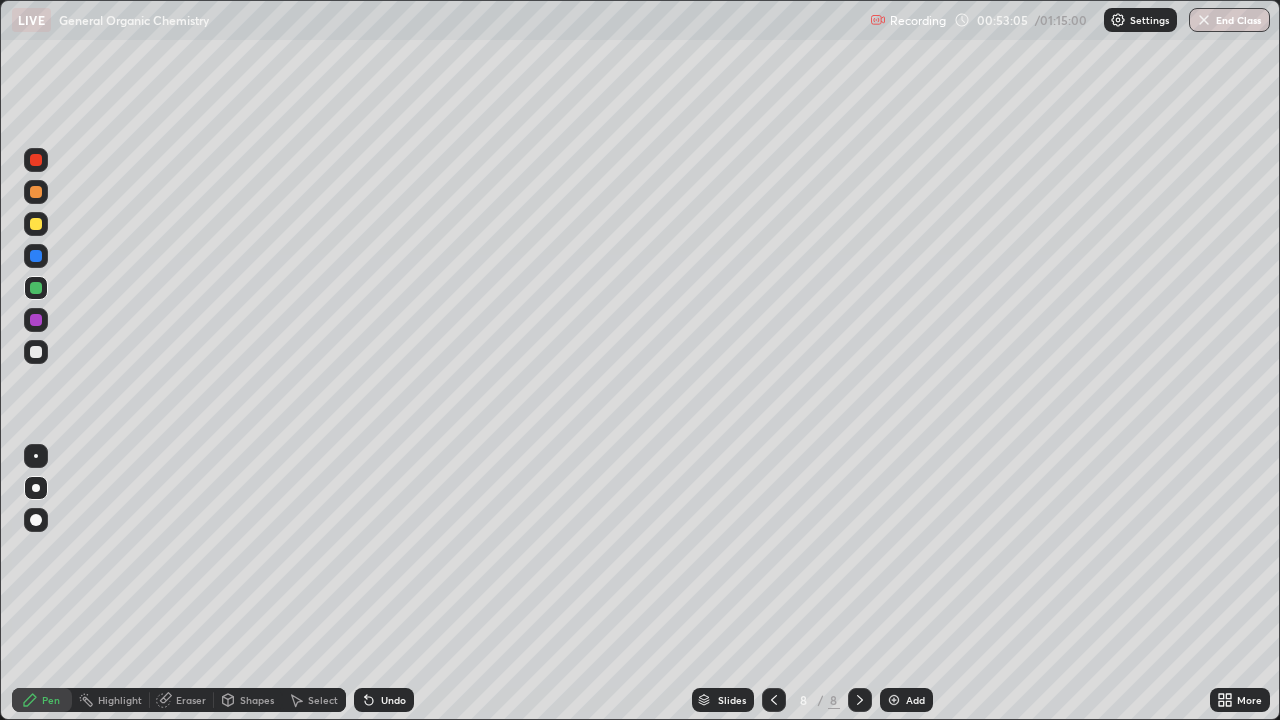 click on "Undo" at bounding box center [393, 700] 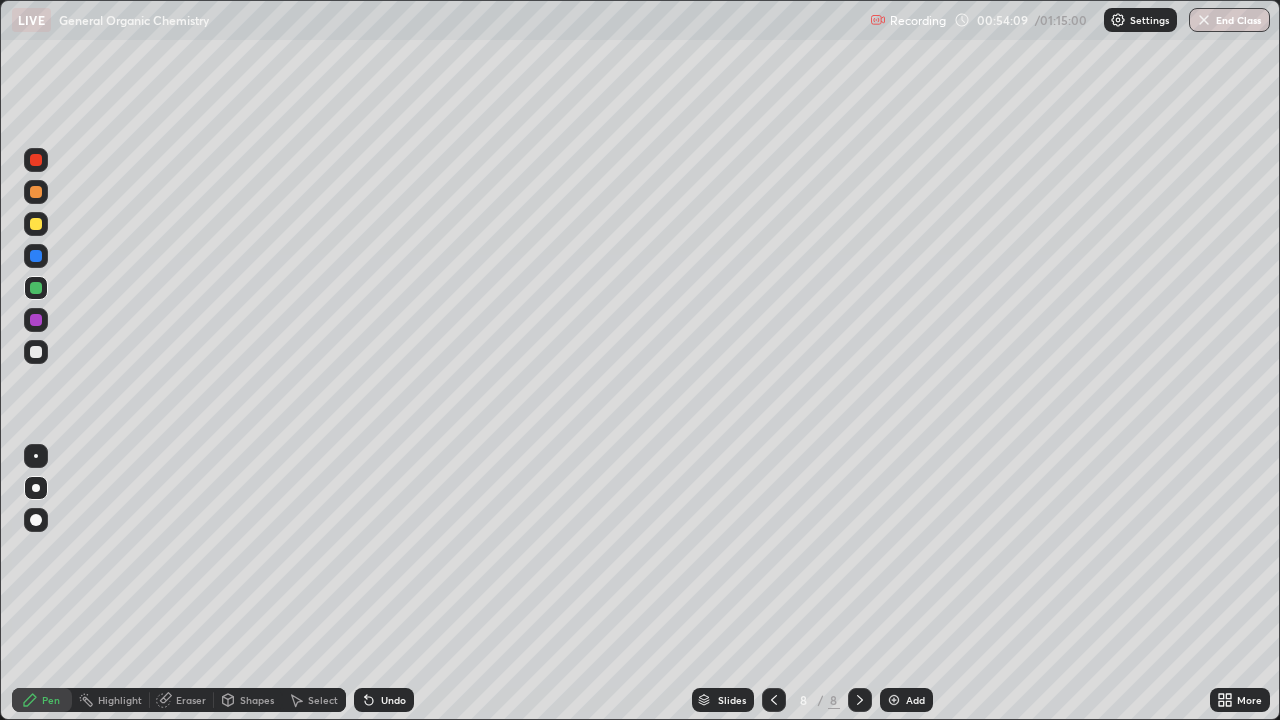 click at bounding box center [36, 352] 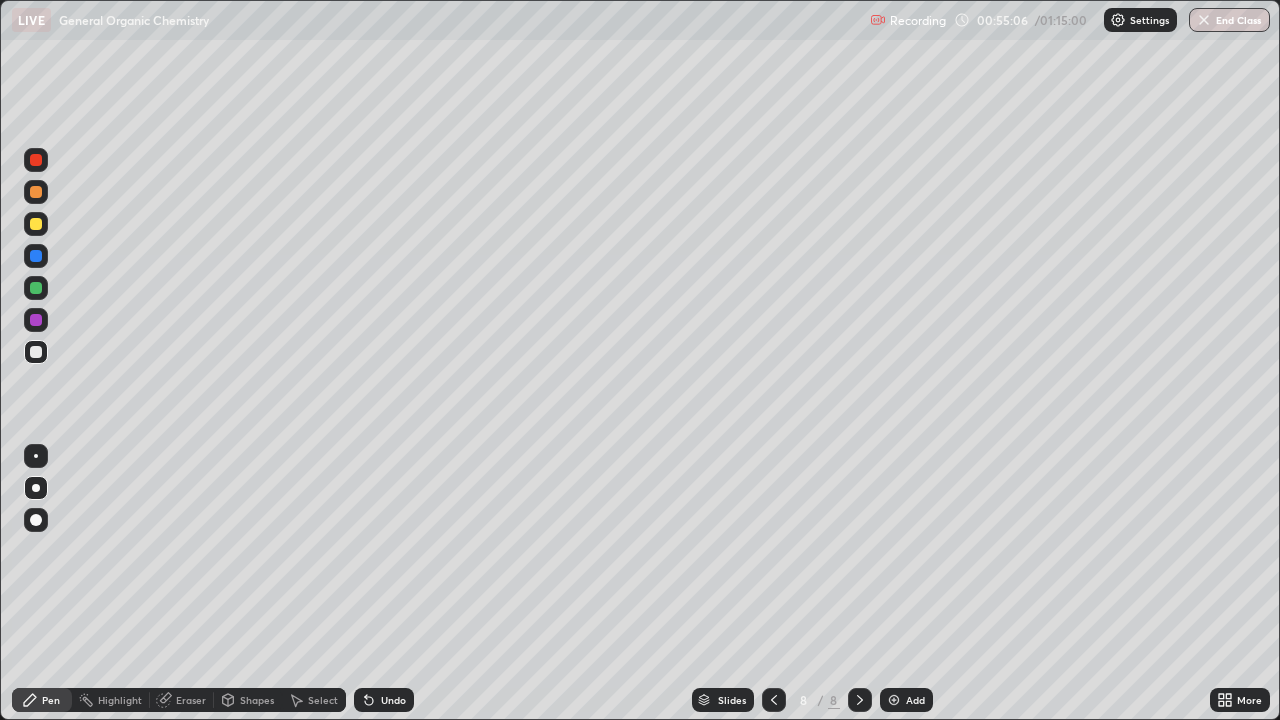 click at bounding box center (36, 224) 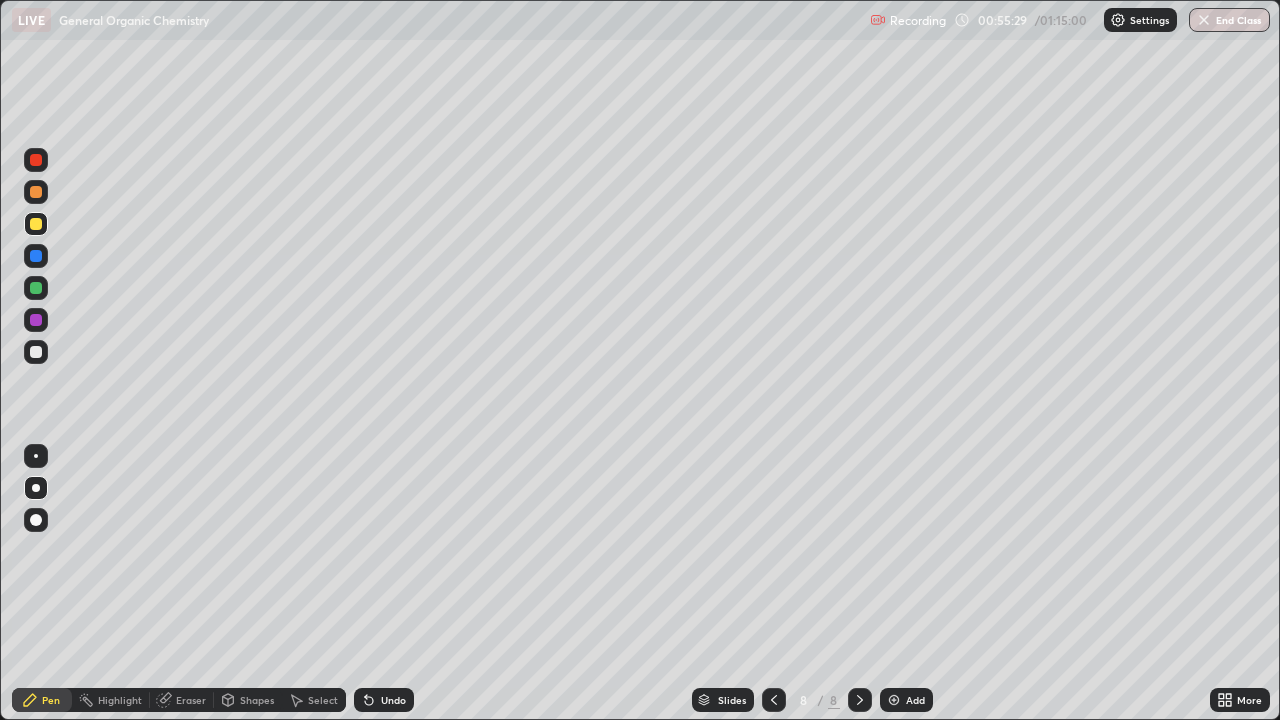 click at bounding box center [36, 288] 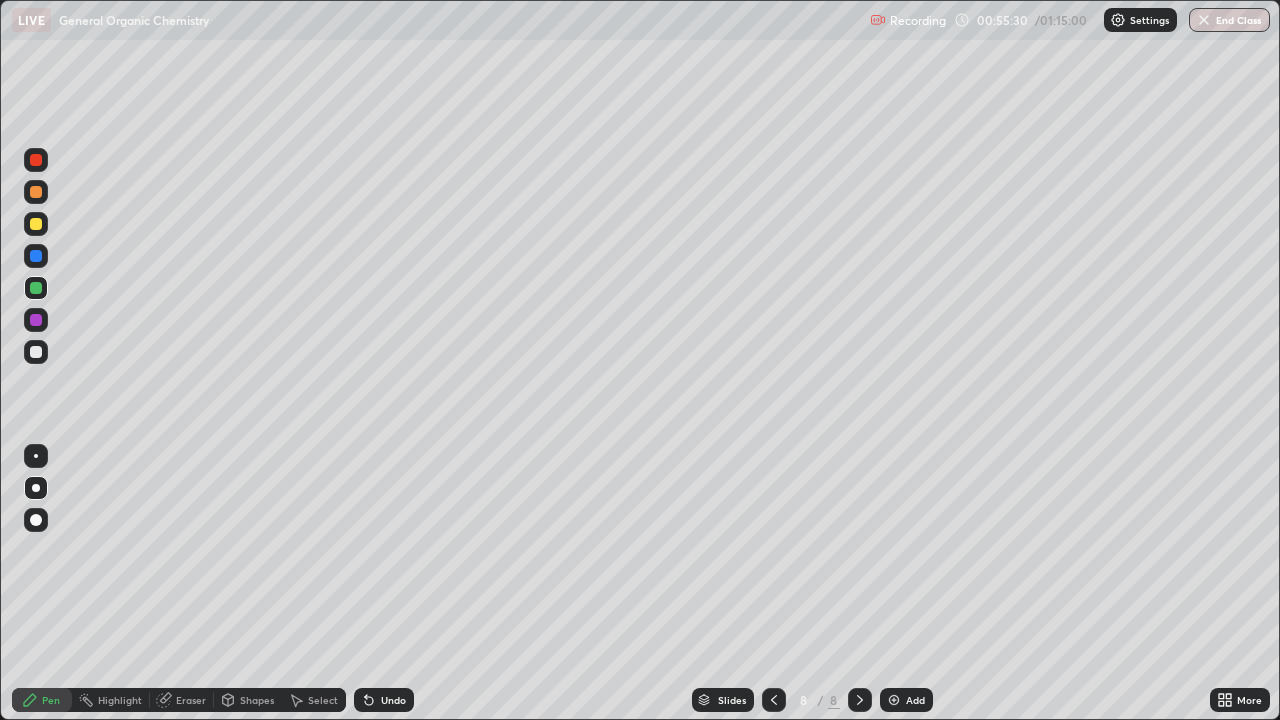 click at bounding box center (36, 160) 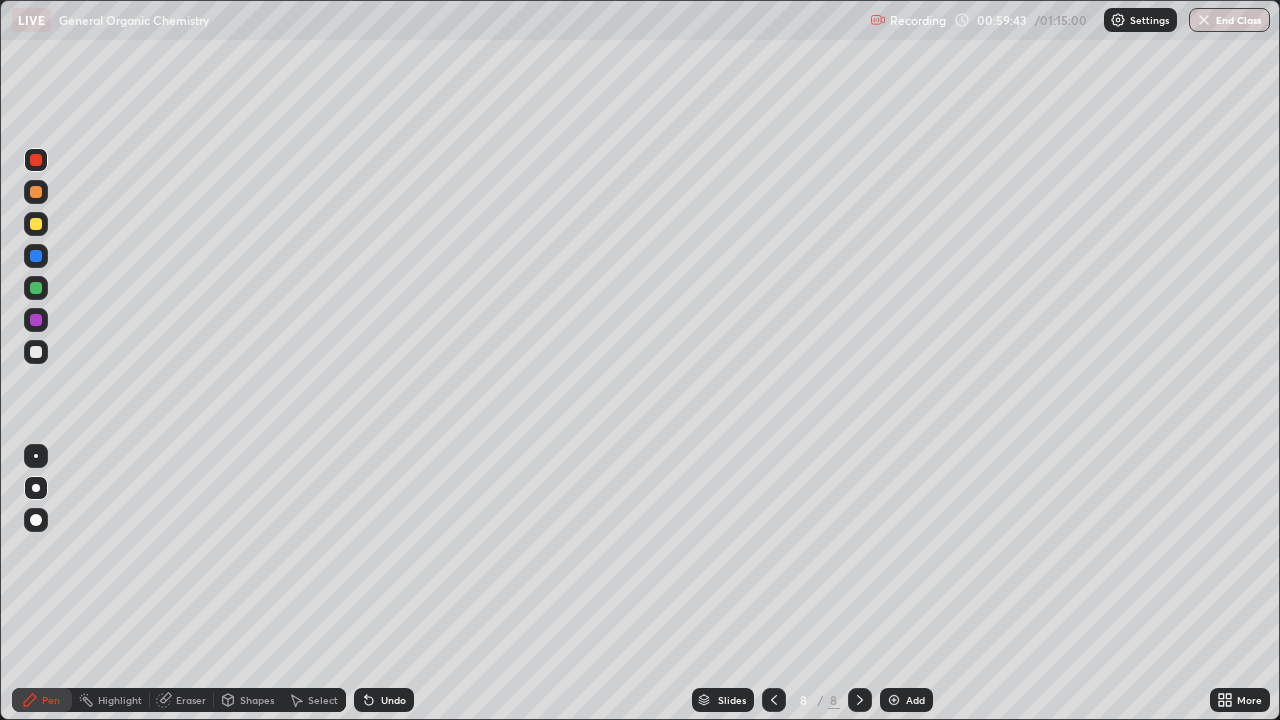 click at bounding box center (36, 352) 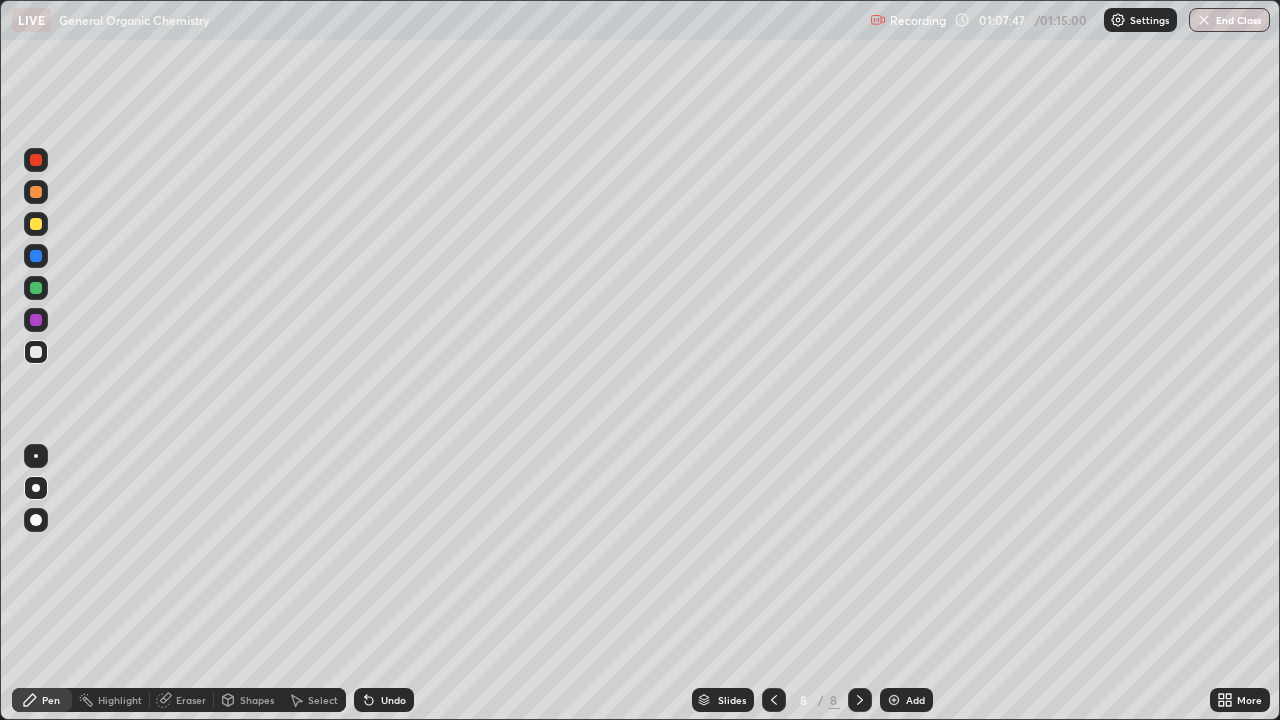 click on "End Class" at bounding box center [1229, 20] 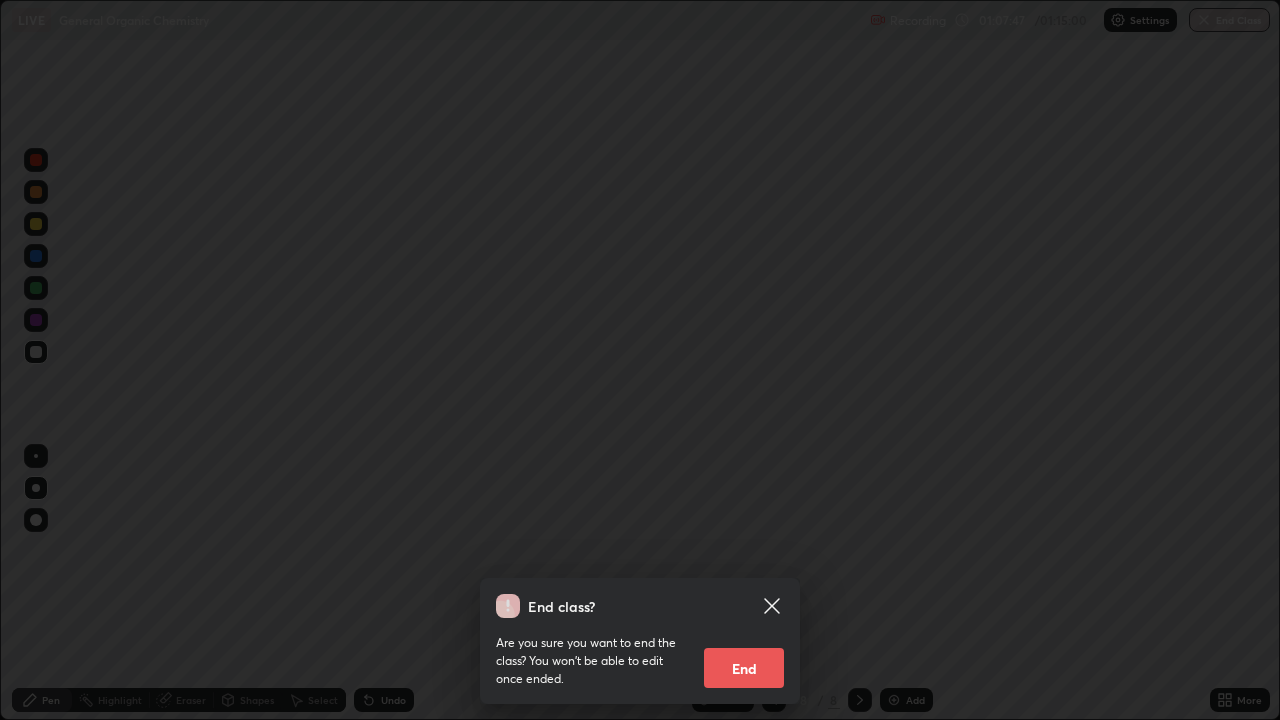 click on "End" at bounding box center [744, 668] 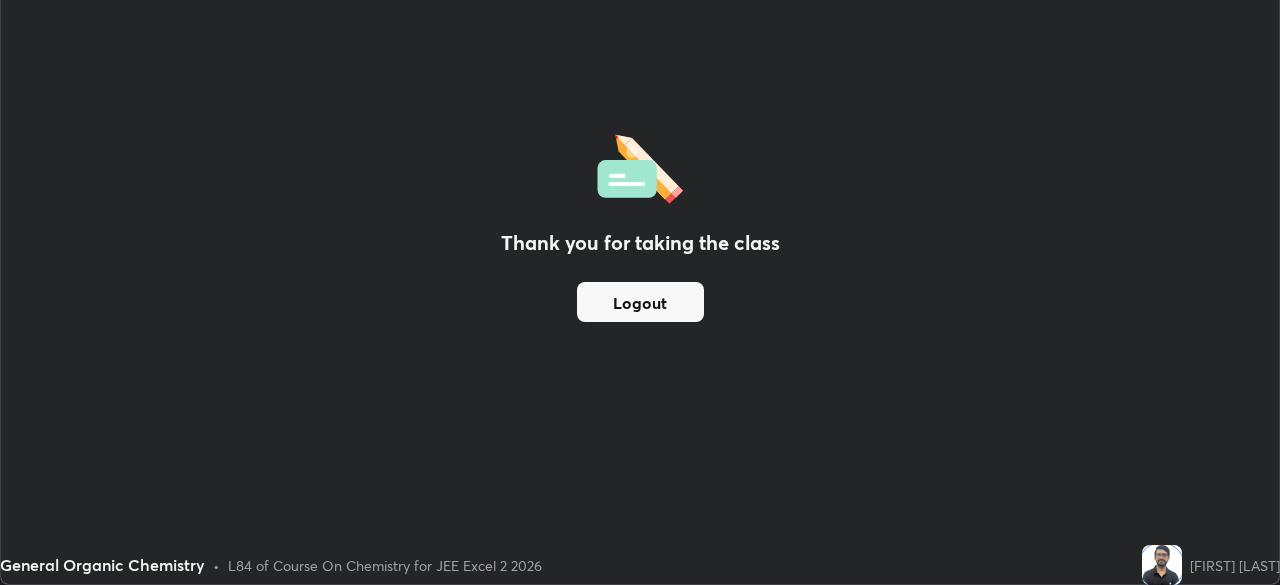 scroll, scrollTop: 585, scrollLeft: 1280, axis: both 